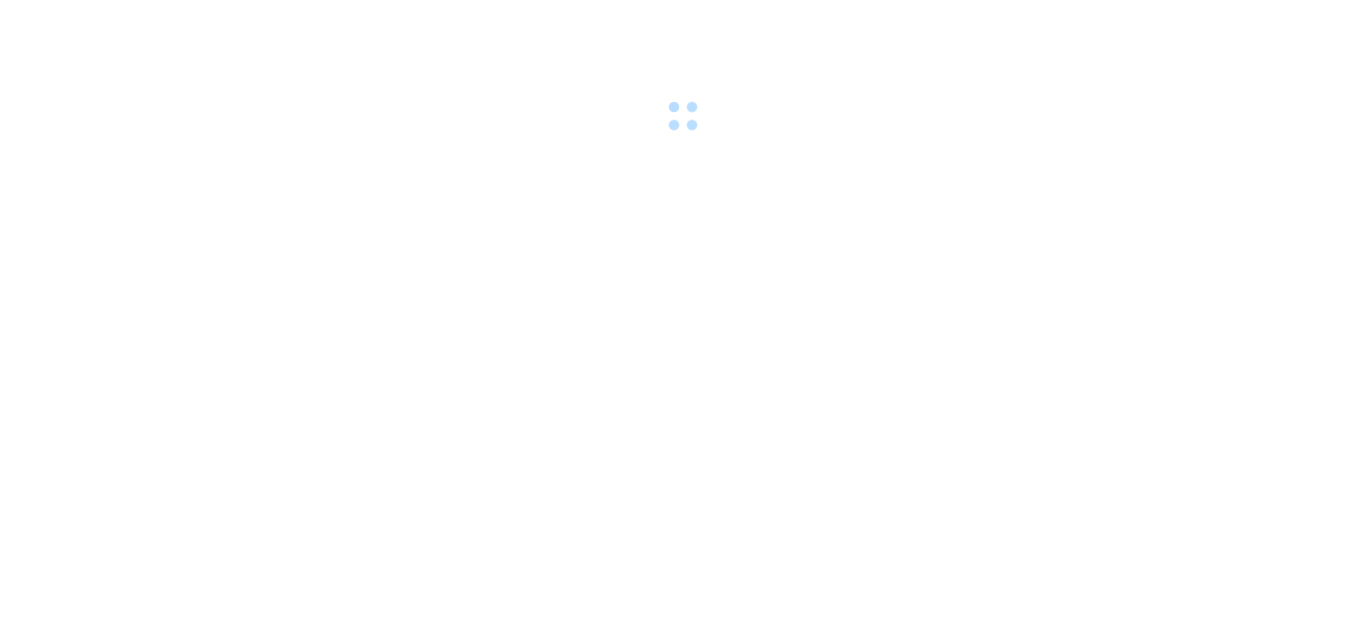 scroll, scrollTop: 0, scrollLeft: 0, axis: both 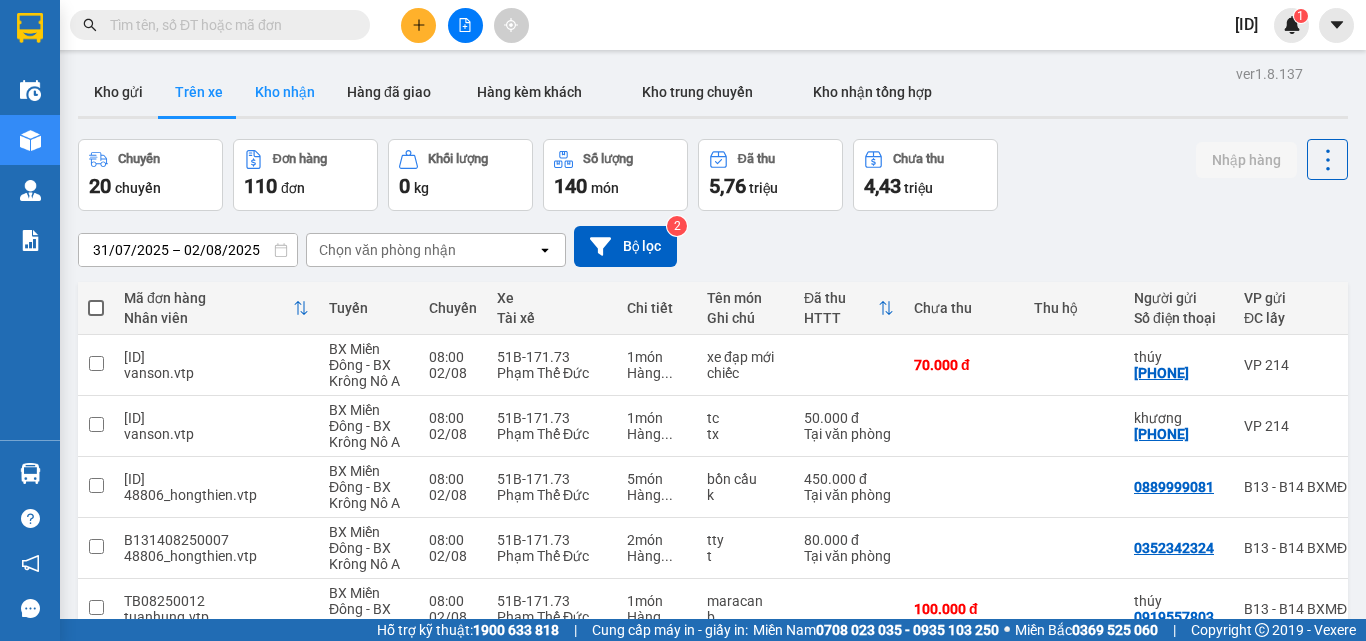 click on "Kho nhận" at bounding box center (285, 92) 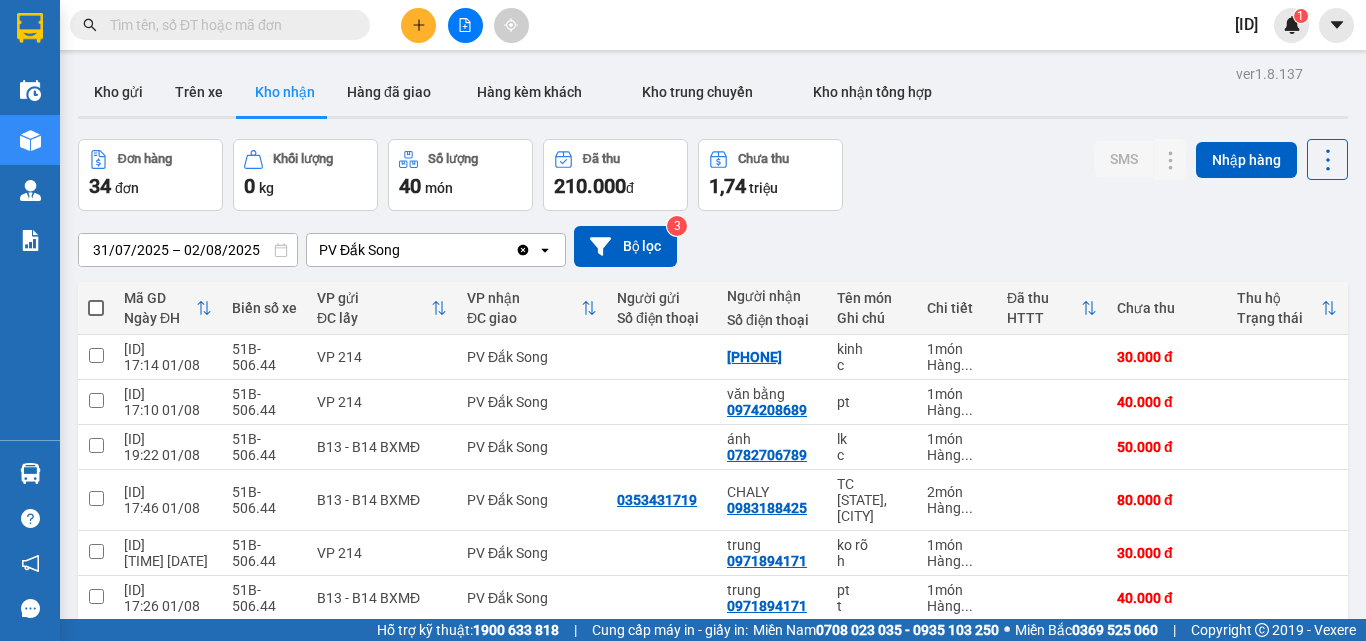 click on "PV Đắk Song" at bounding box center [411, 250] 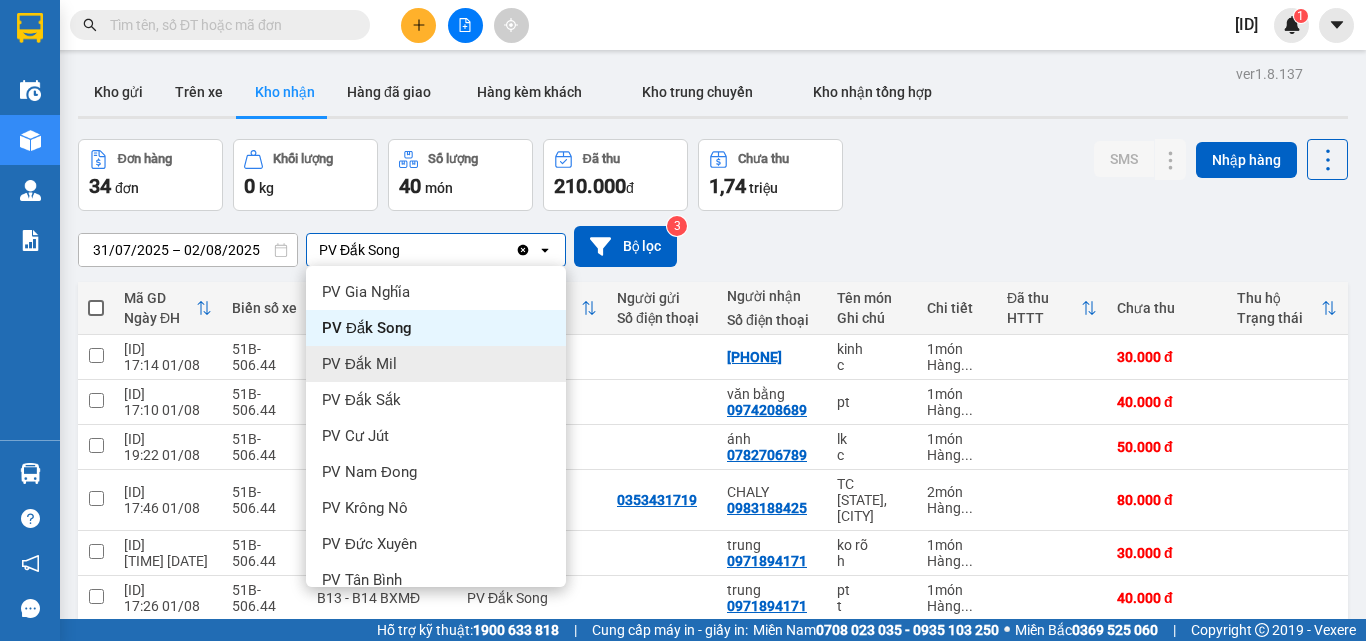 click on "PV Đắk Mil" at bounding box center (359, 364) 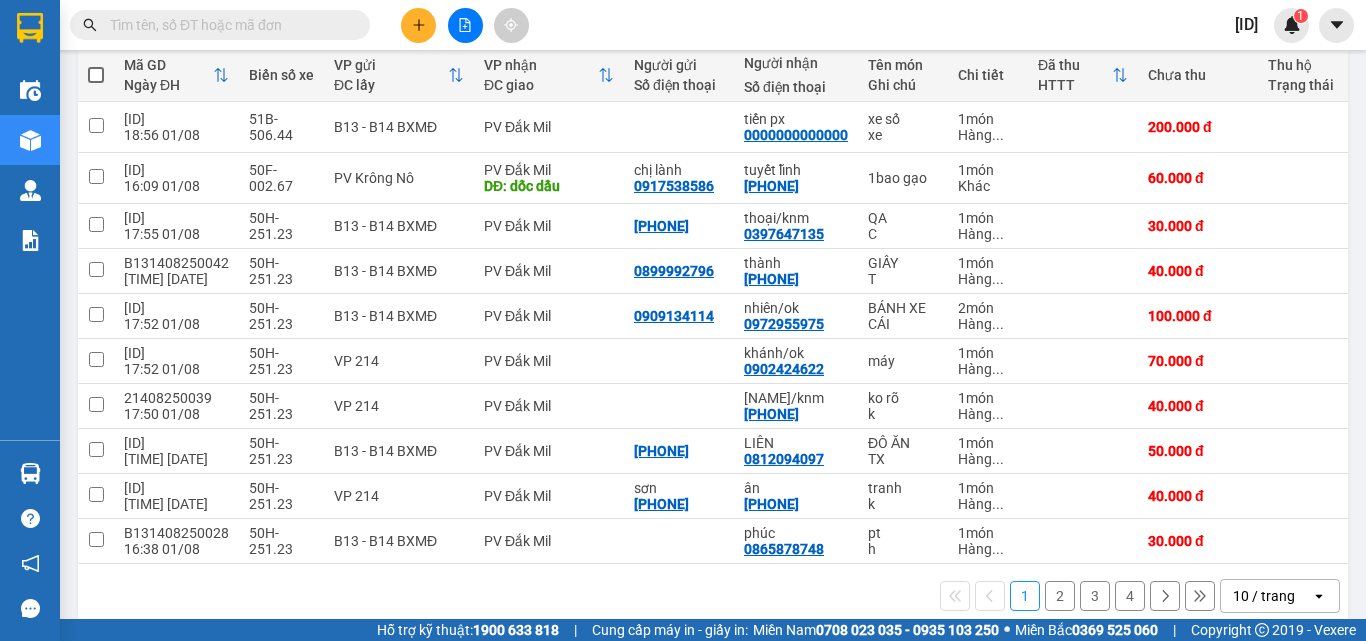 scroll, scrollTop: 268, scrollLeft: 0, axis: vertical 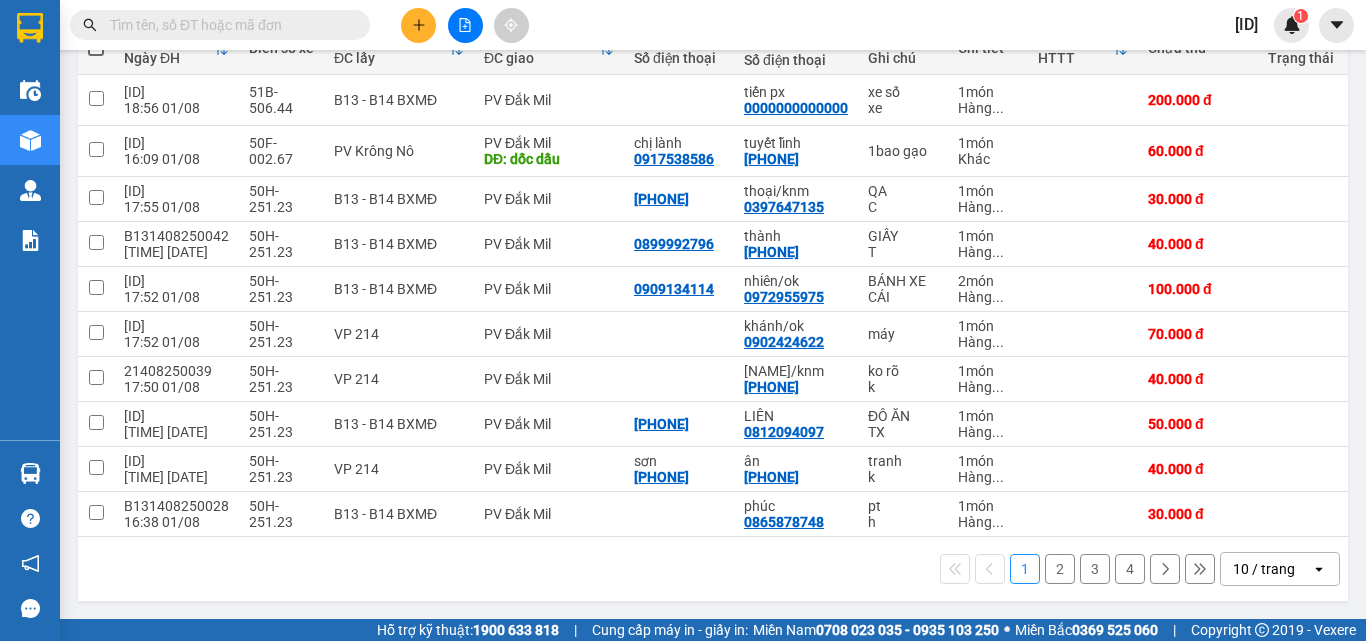 click on "10 / trang" at bounding box center (1264, 569) 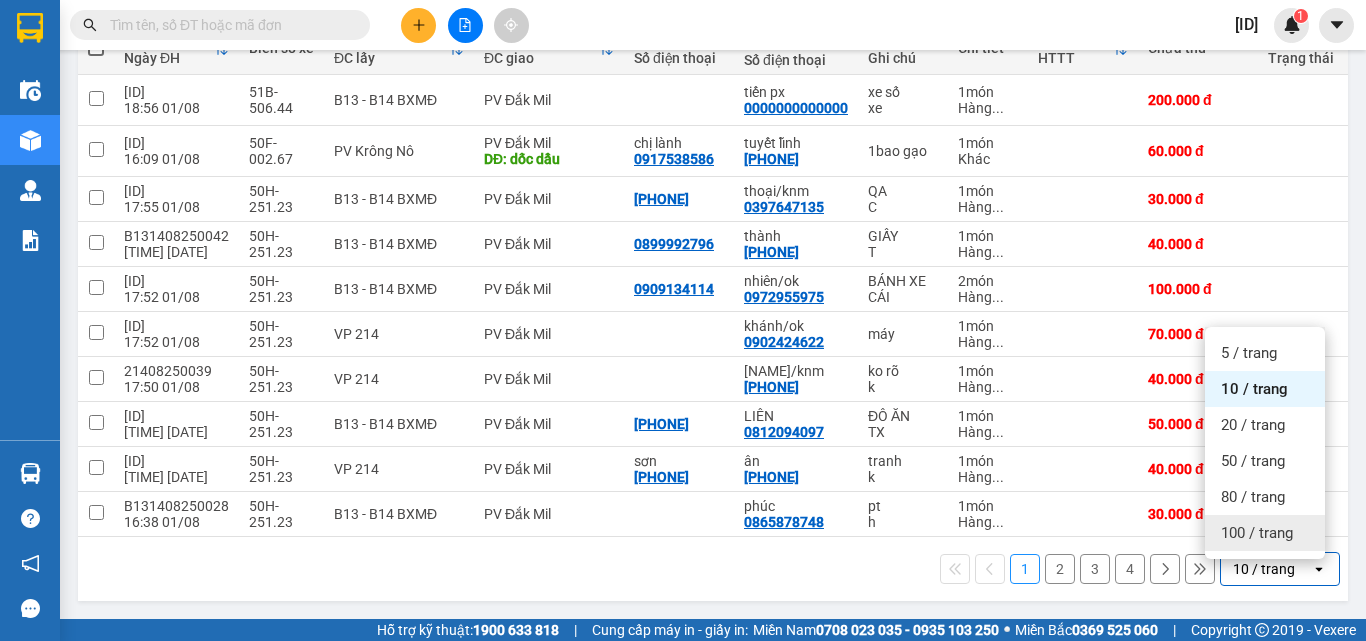 click on "100 / trang" at bounding box center [1257, 533] 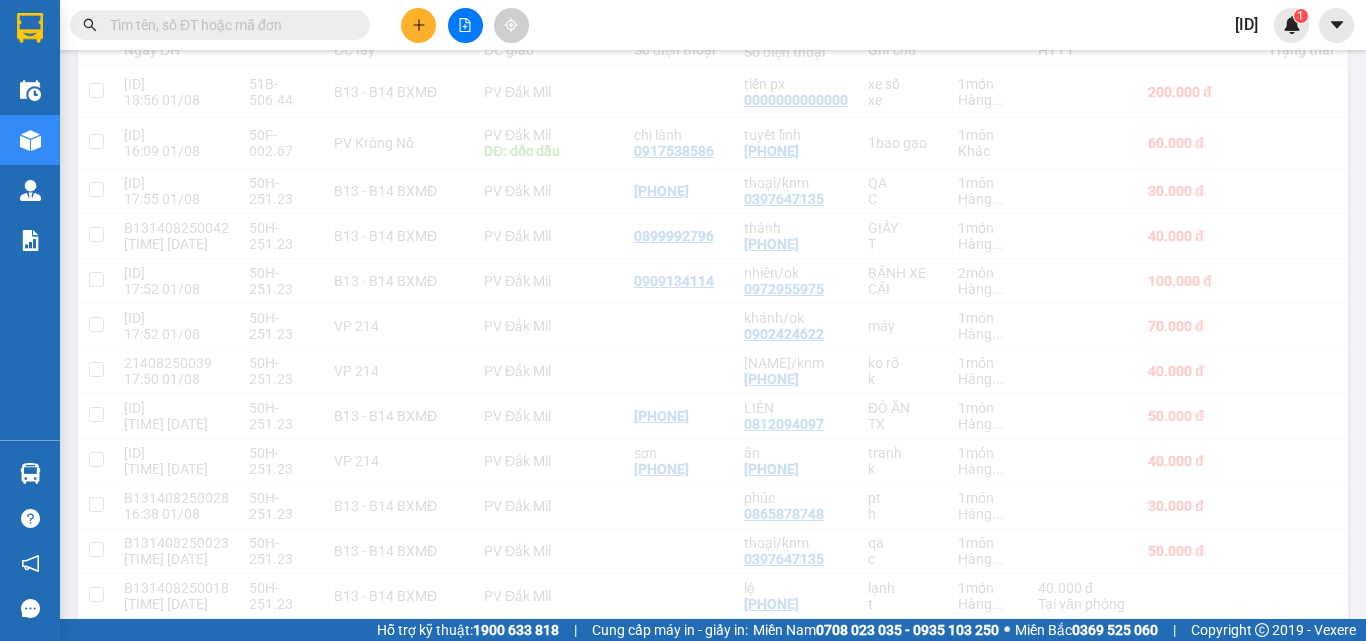 scroll, scrollTop: 268, scrollLeft: 0, axis: vertical 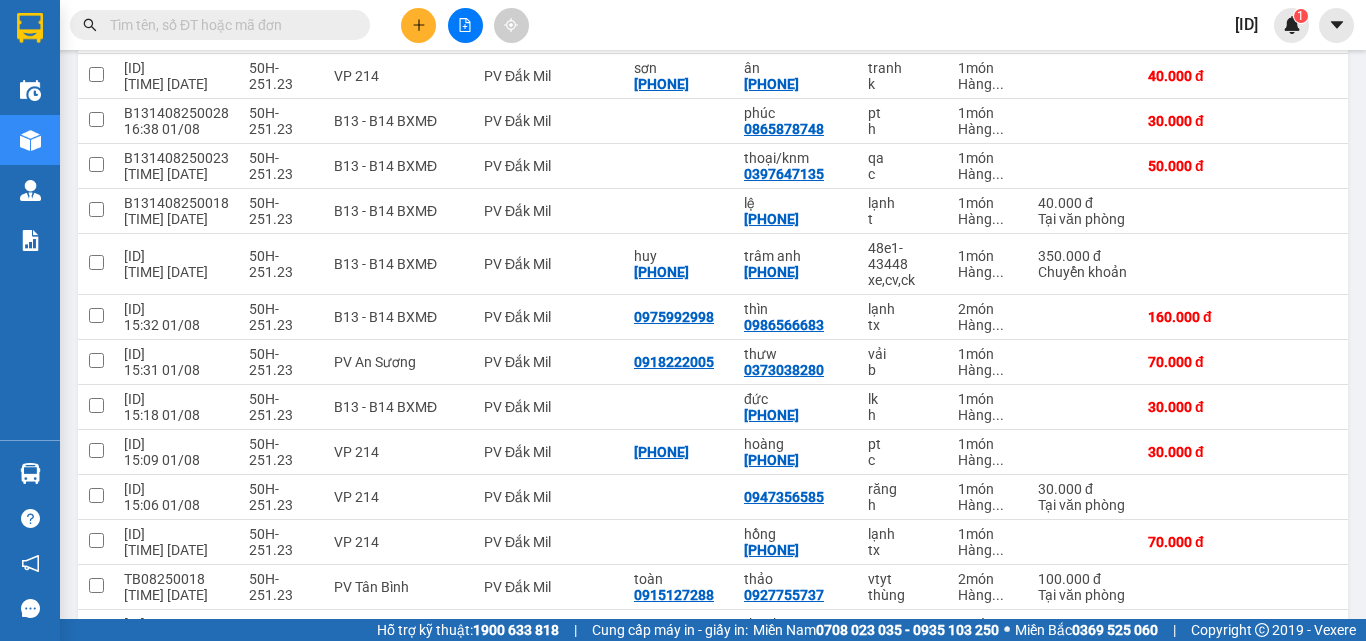 click at bounding box center (228, 25) 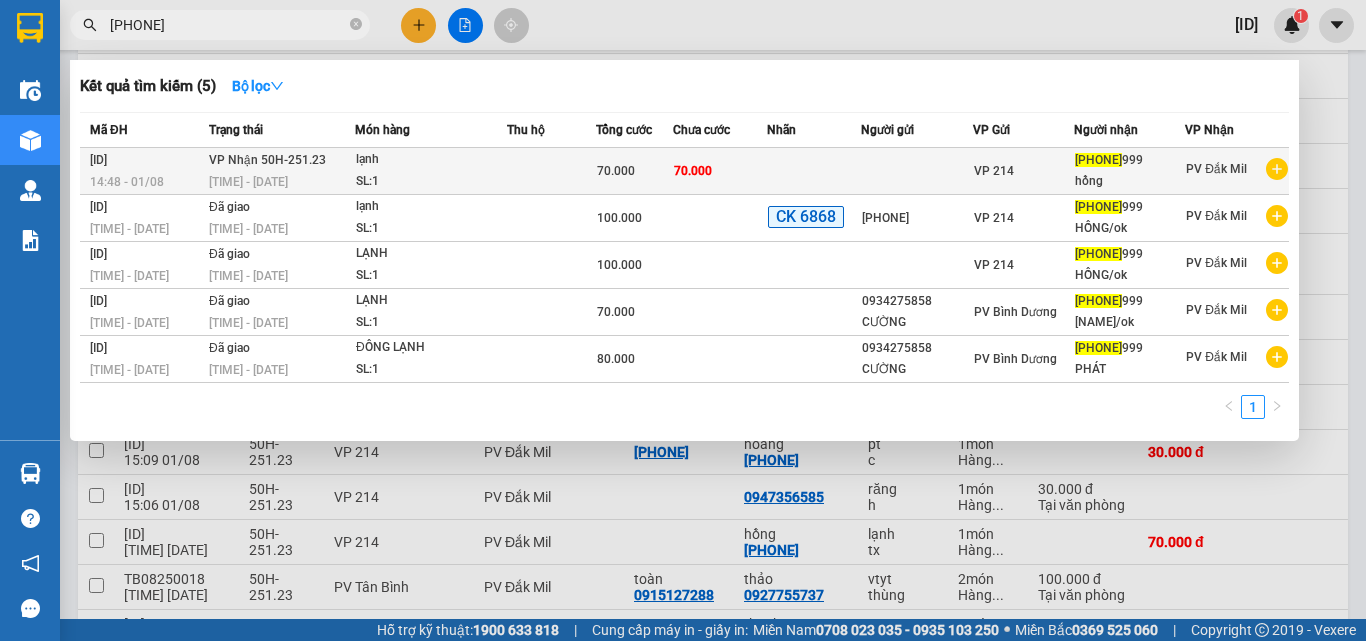 type on "[PHONE]" 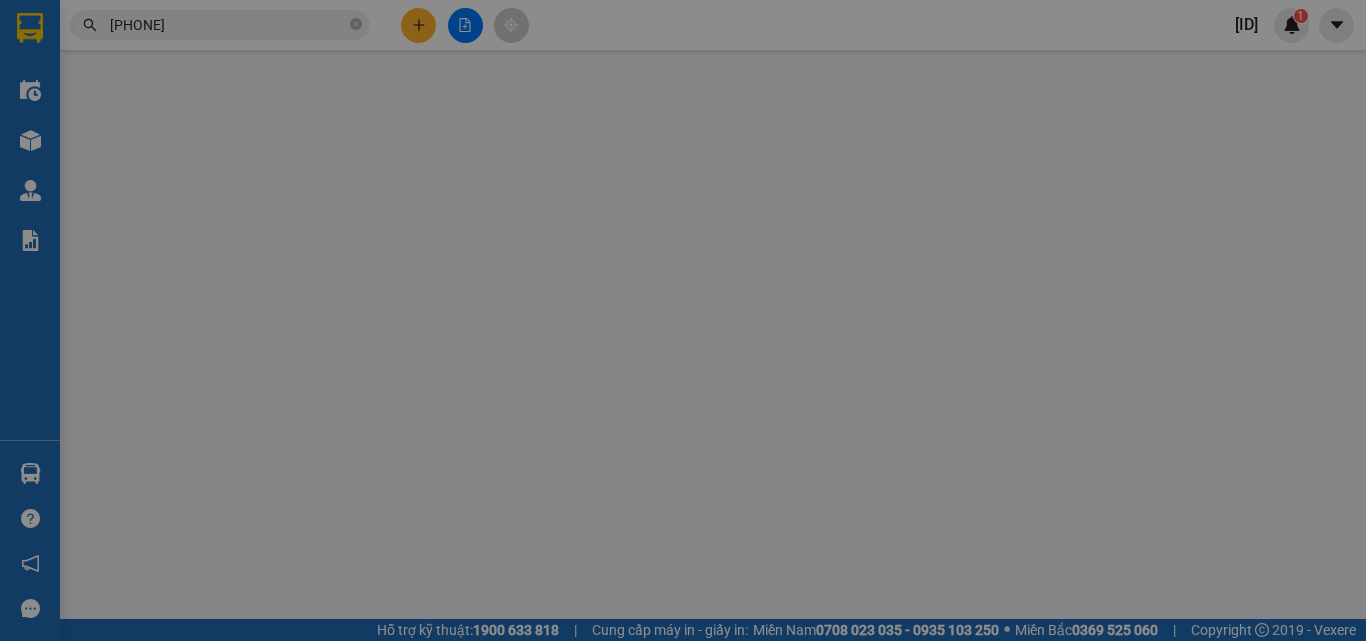 scroll, scrollTop: 0, scrollLeft: 0, axis: both 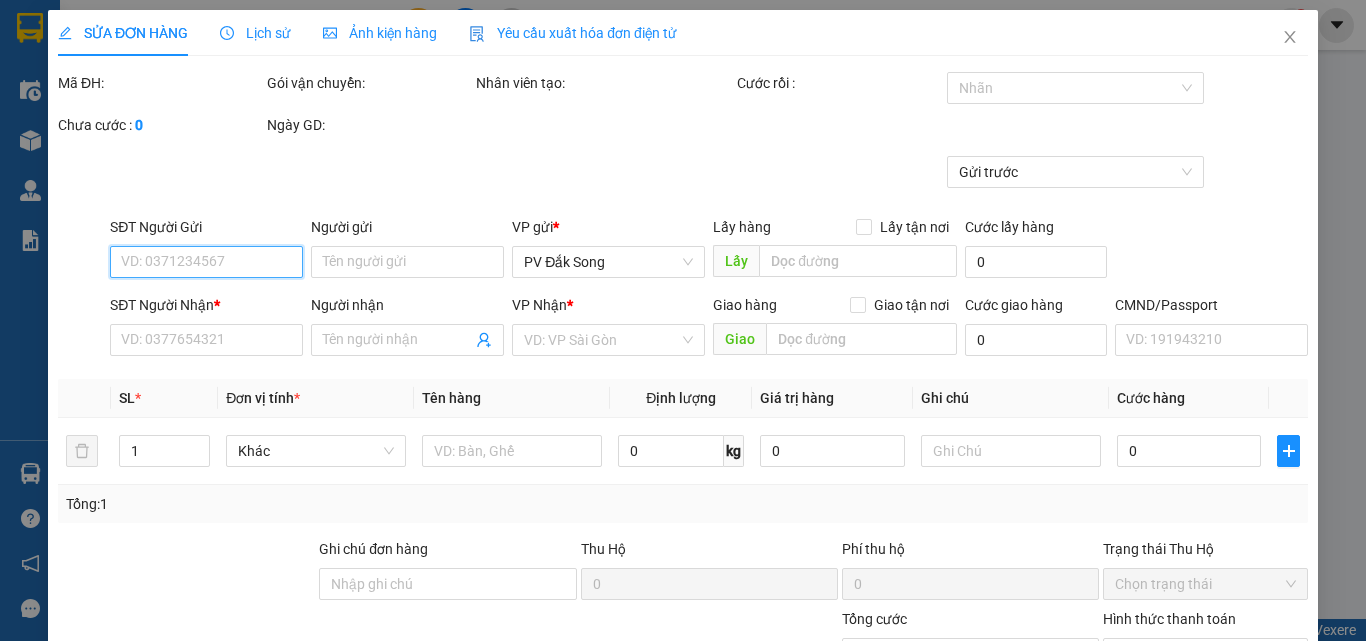 type on "[PHONE]" 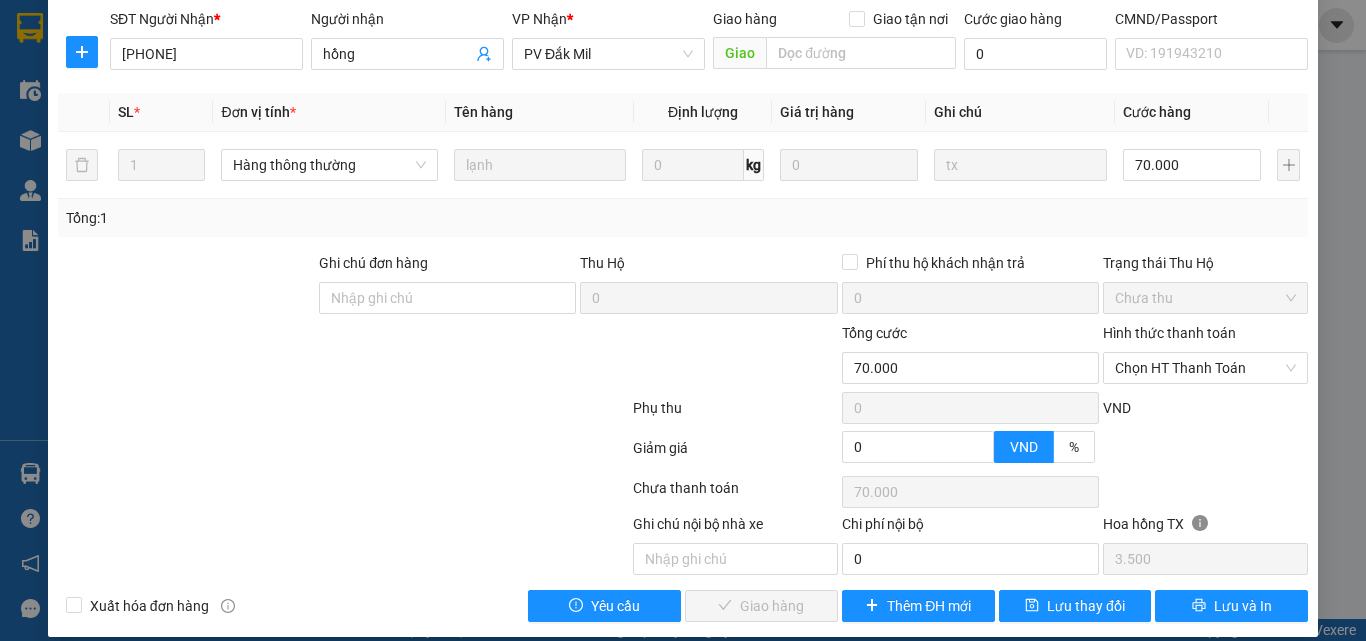 scroll, scrollTop: 287, scrollLeft: 0, axis: vertical 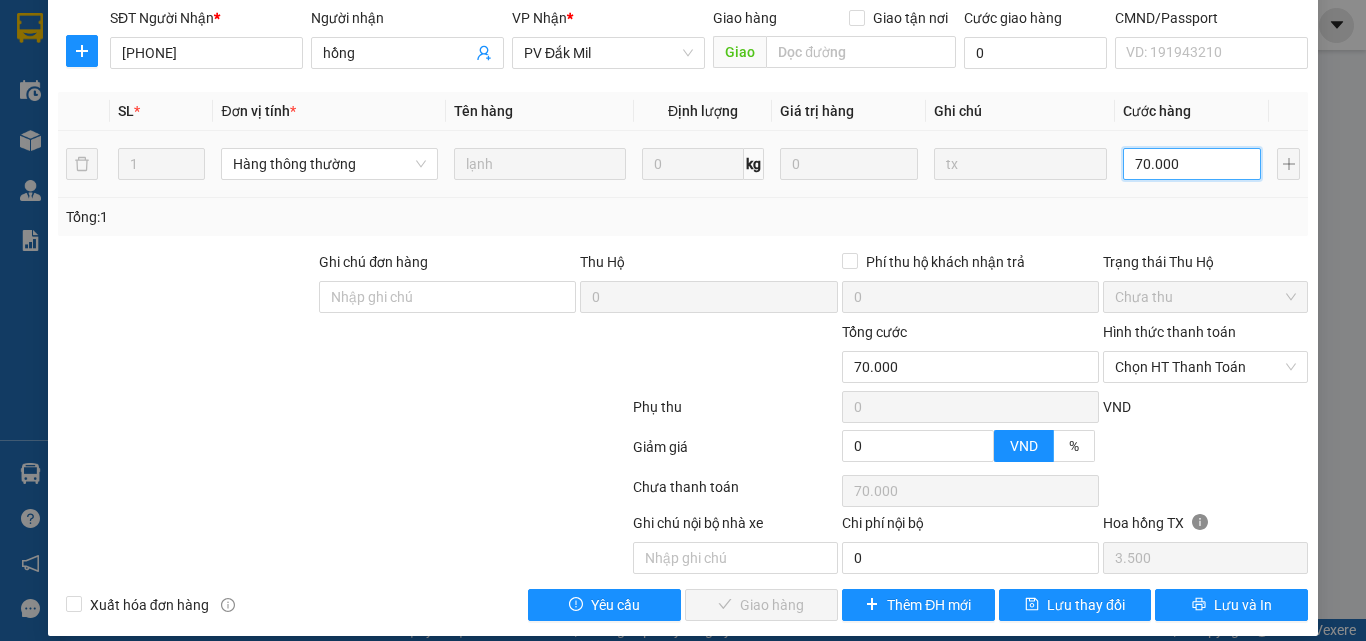 click on "70.000" at bounding box center (1192, 164) 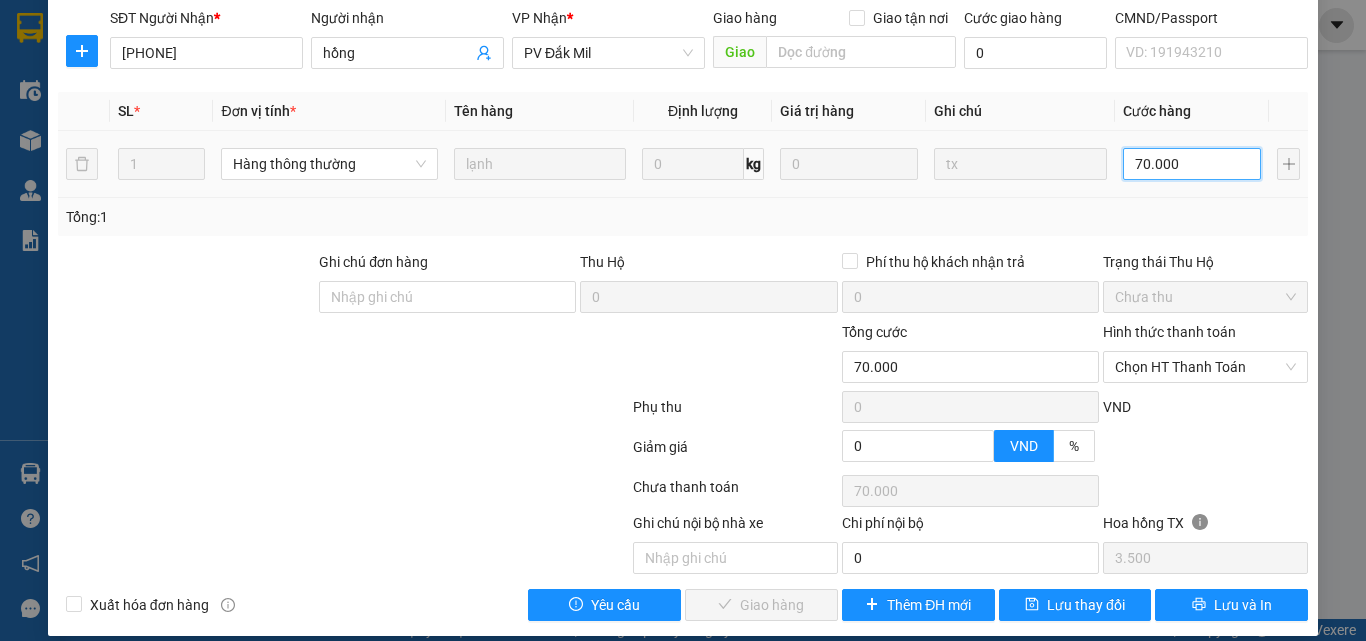 type on "6" 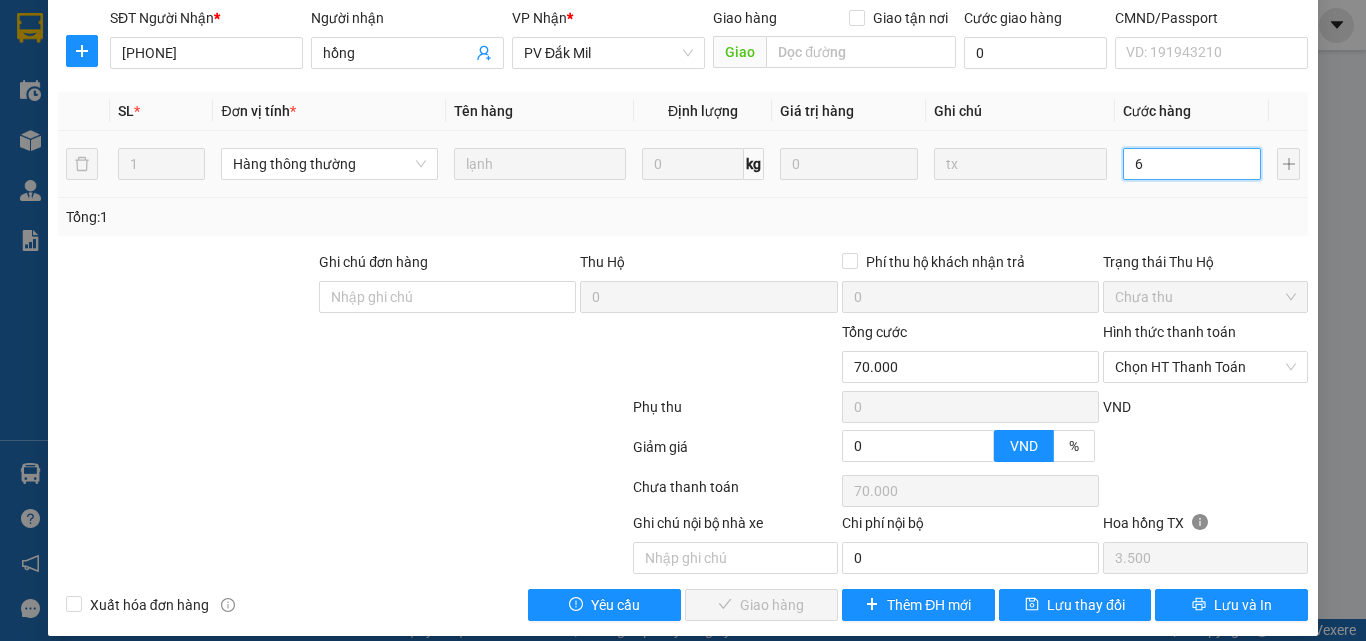 type on "6" 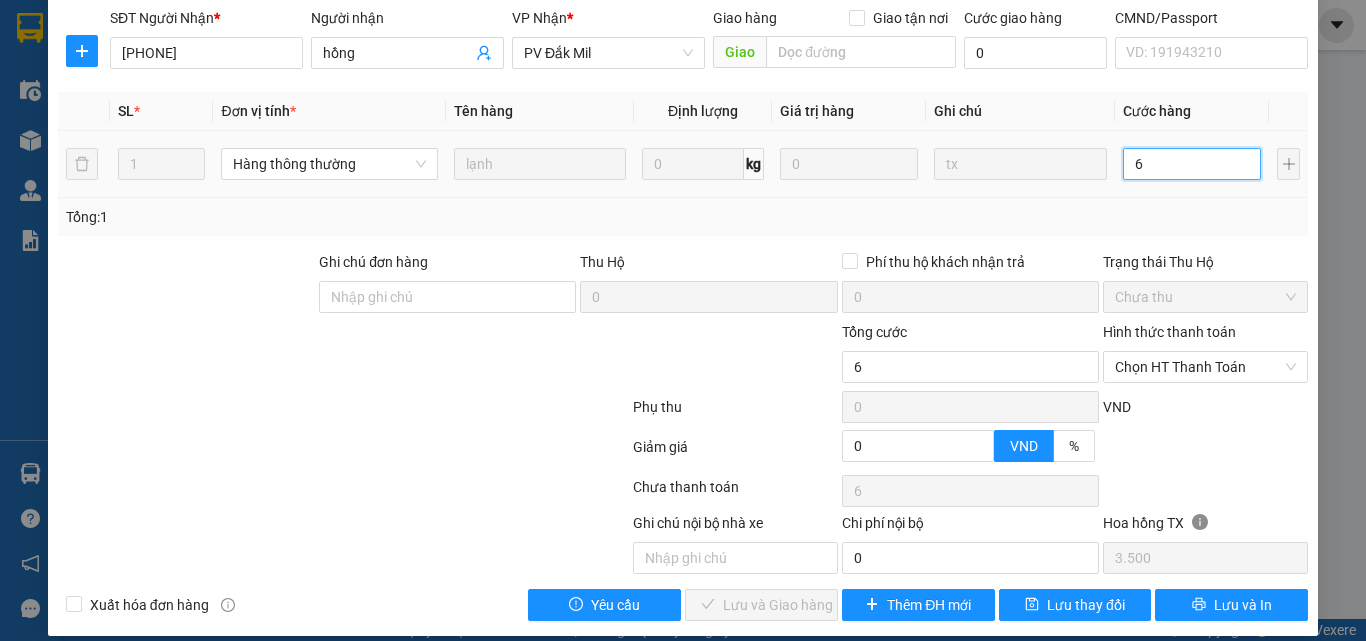 type on "60" 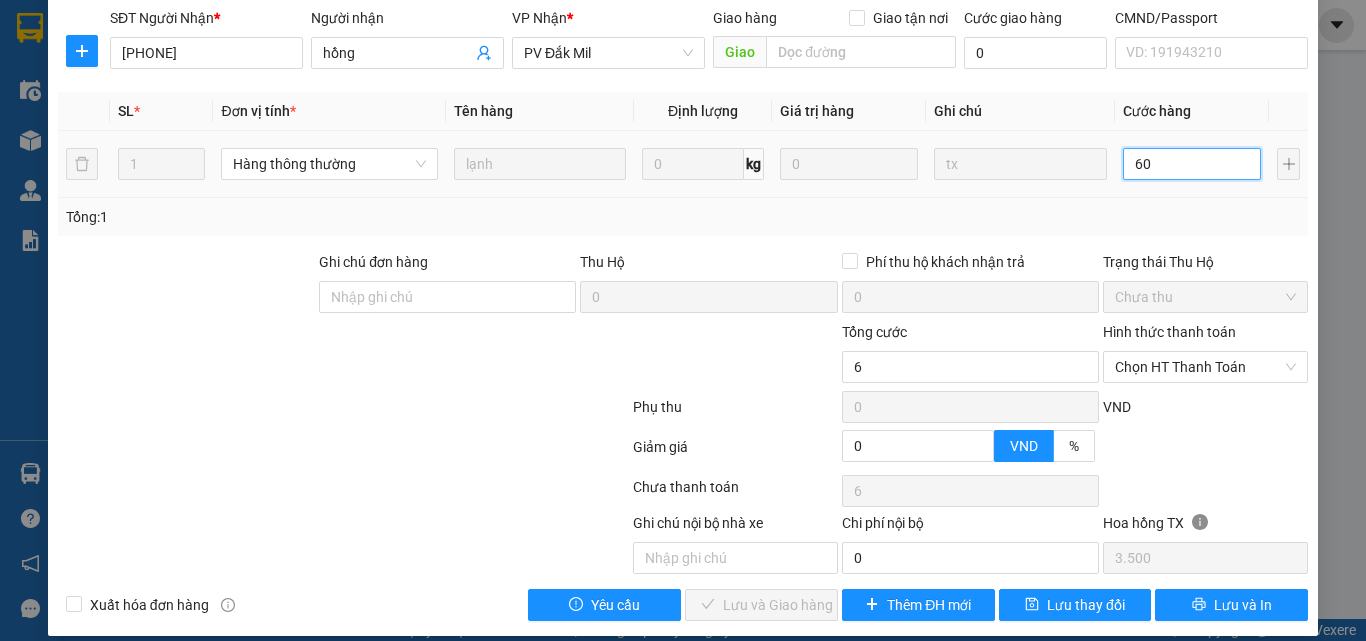 type on "60" 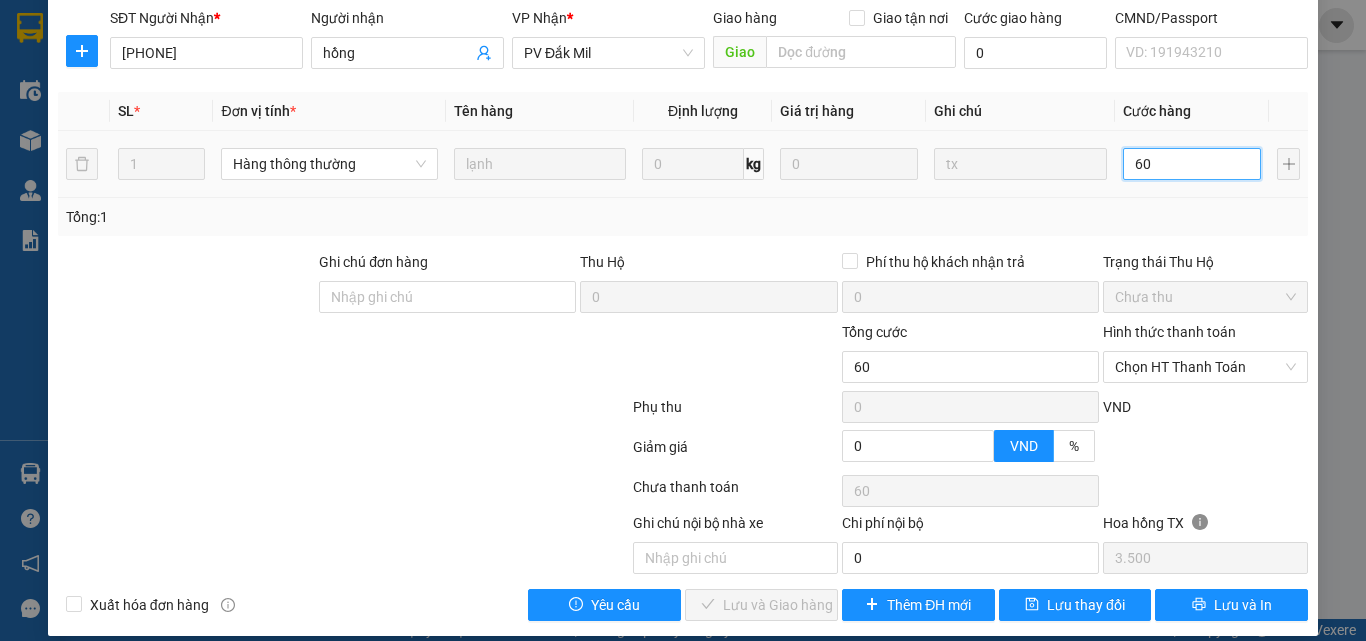 type on "600" 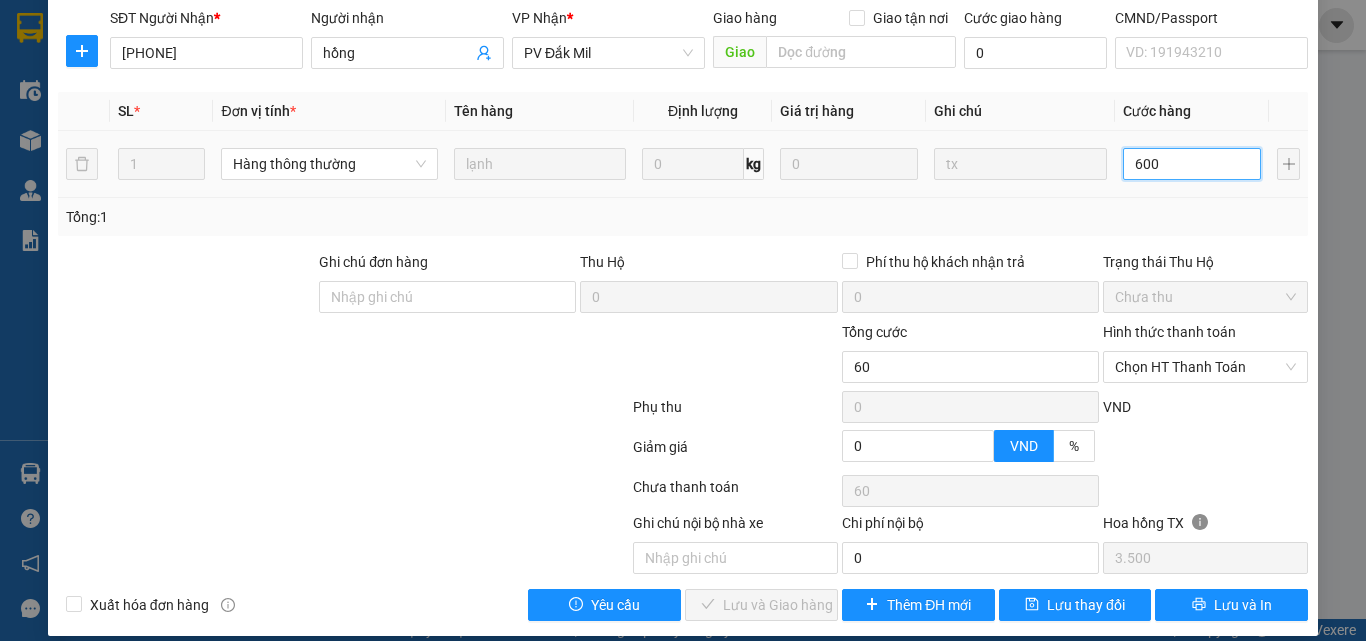 type on "600" 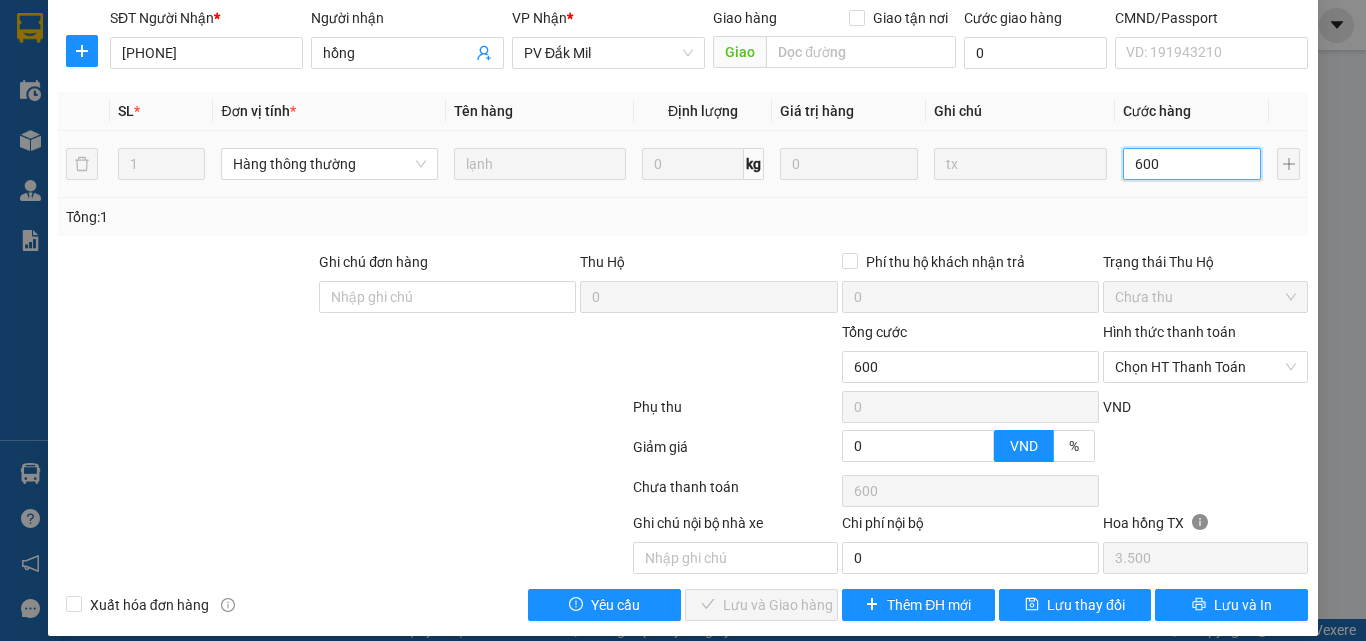 type on "6.000" 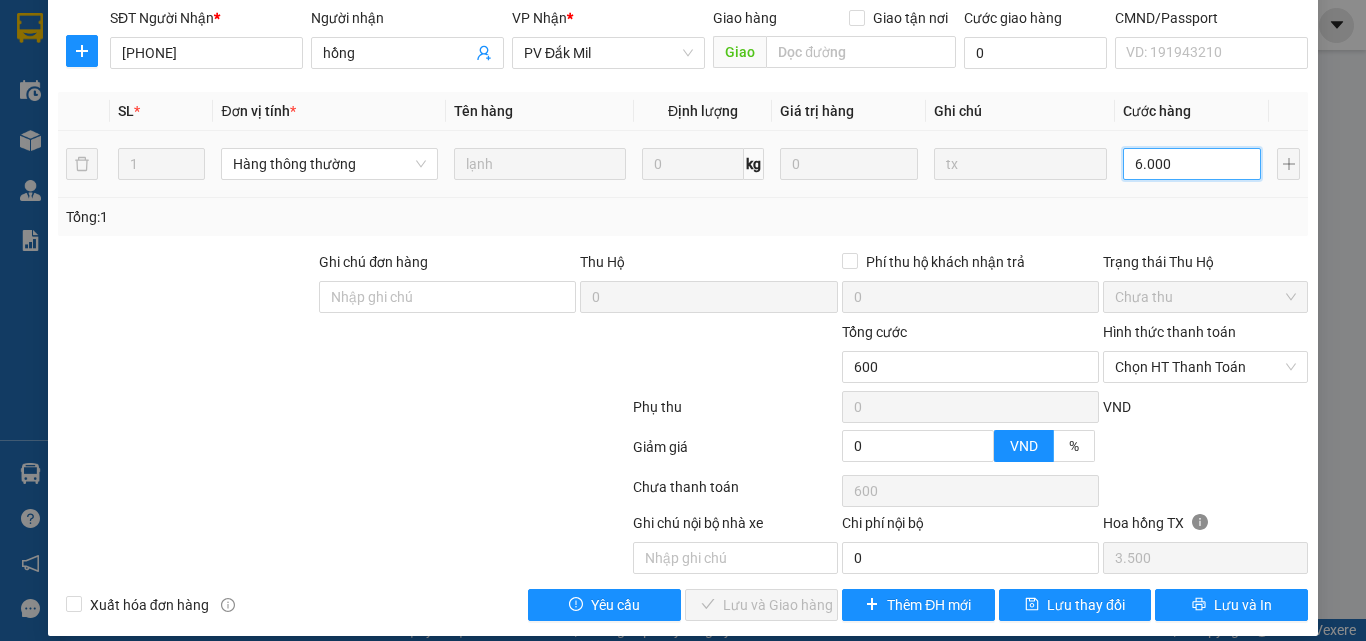type on "6.000" 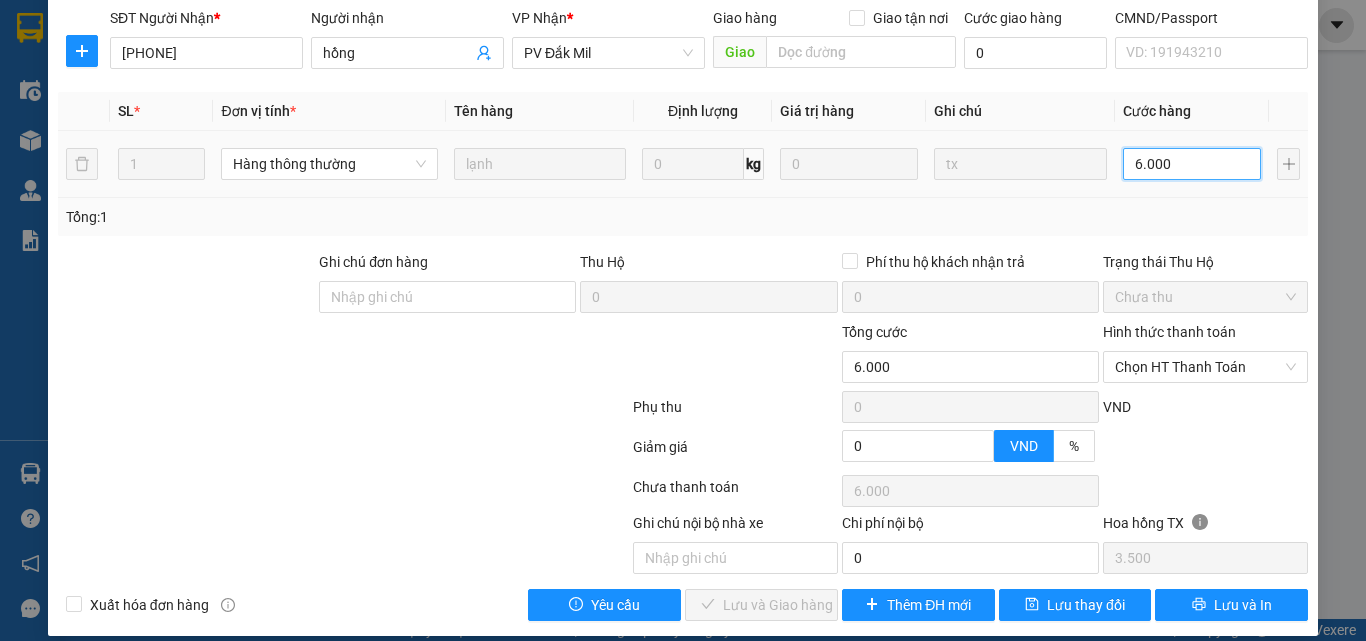 type on "60.000" 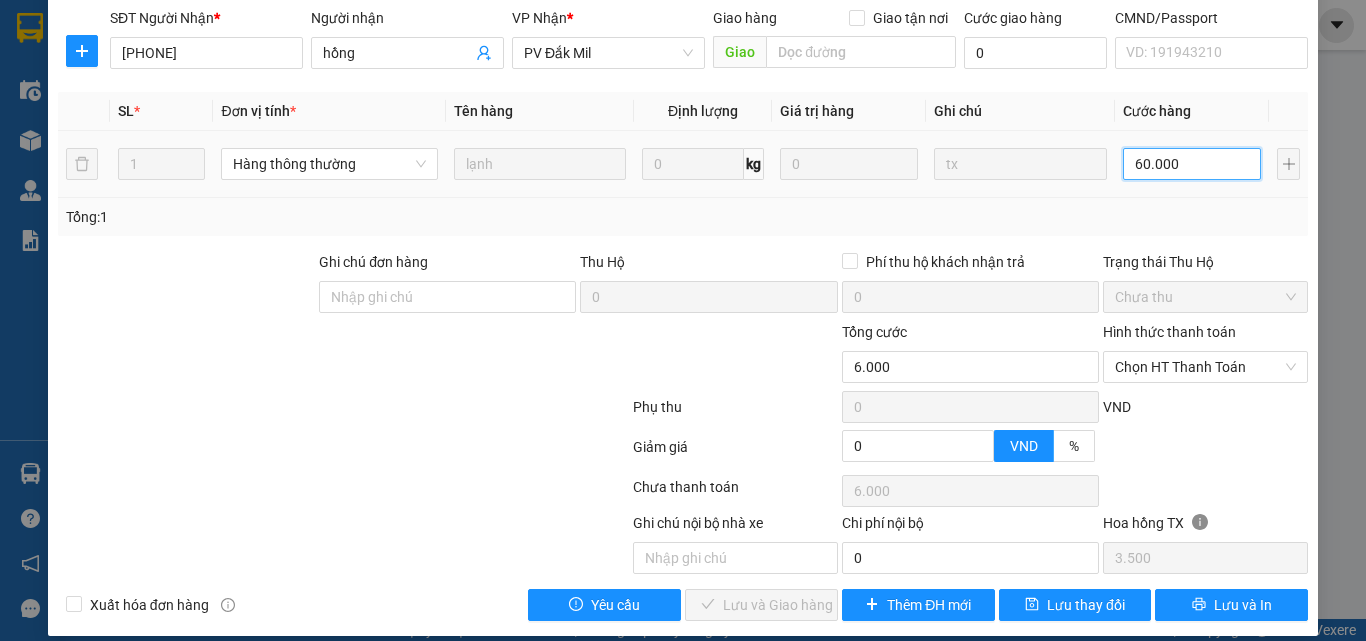 type on "60.000" 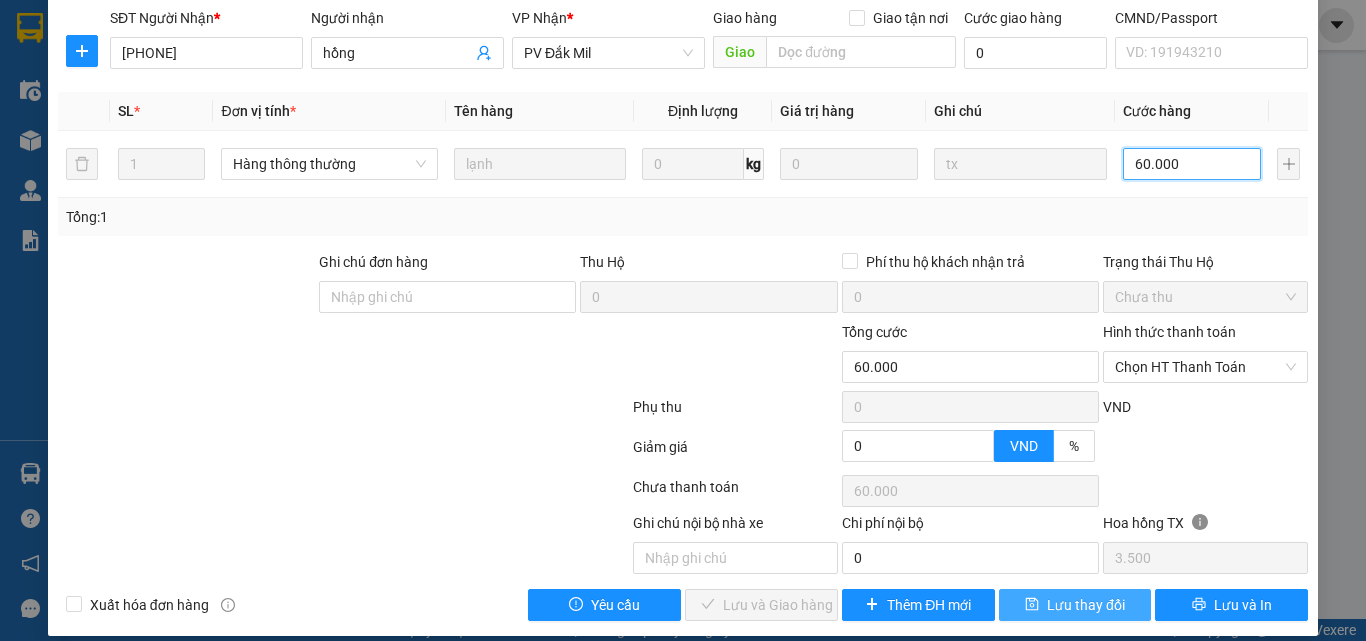 type on "60.000" 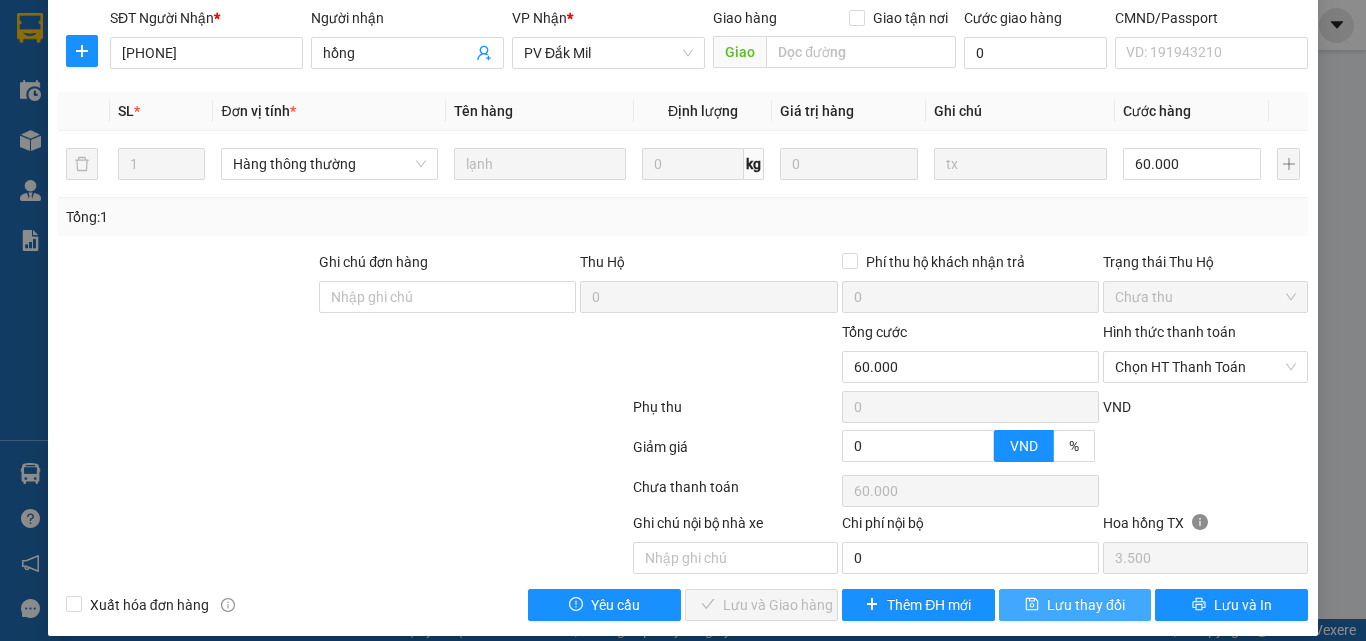 click on "Lưu thay đổi" at bounding box center [1086, 605] 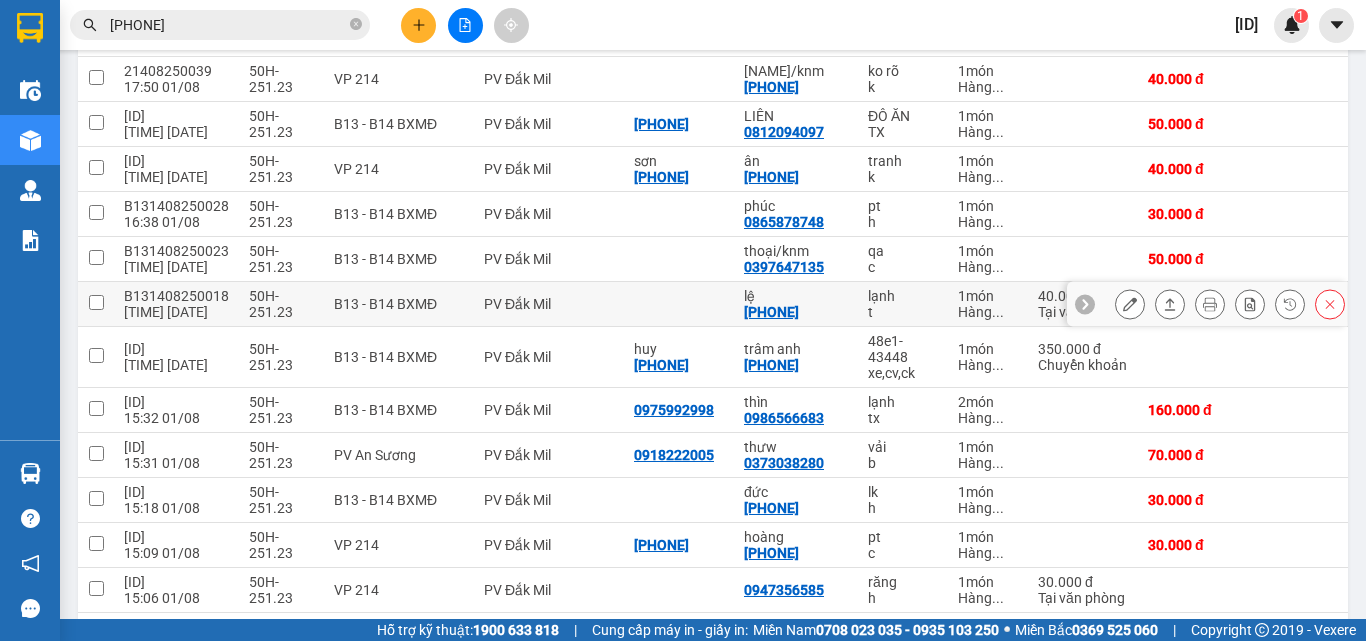 scroll, scrollTop: 595, scrollLeft: 0, axis: vertical 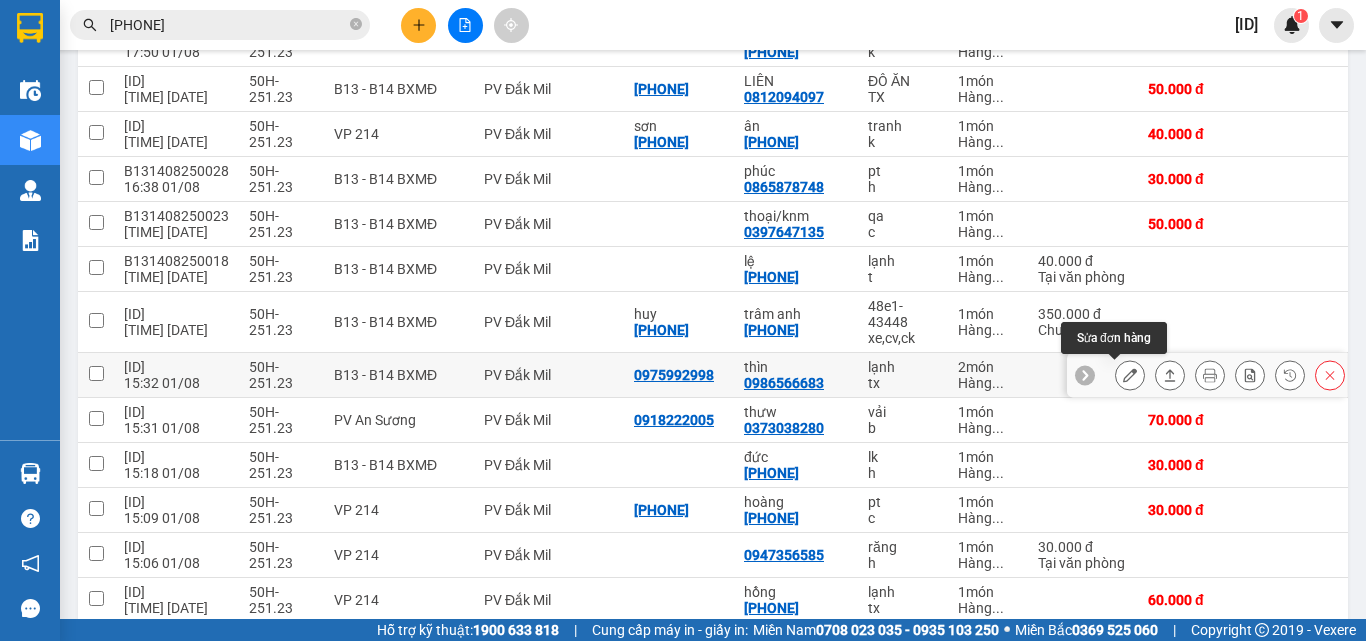 click 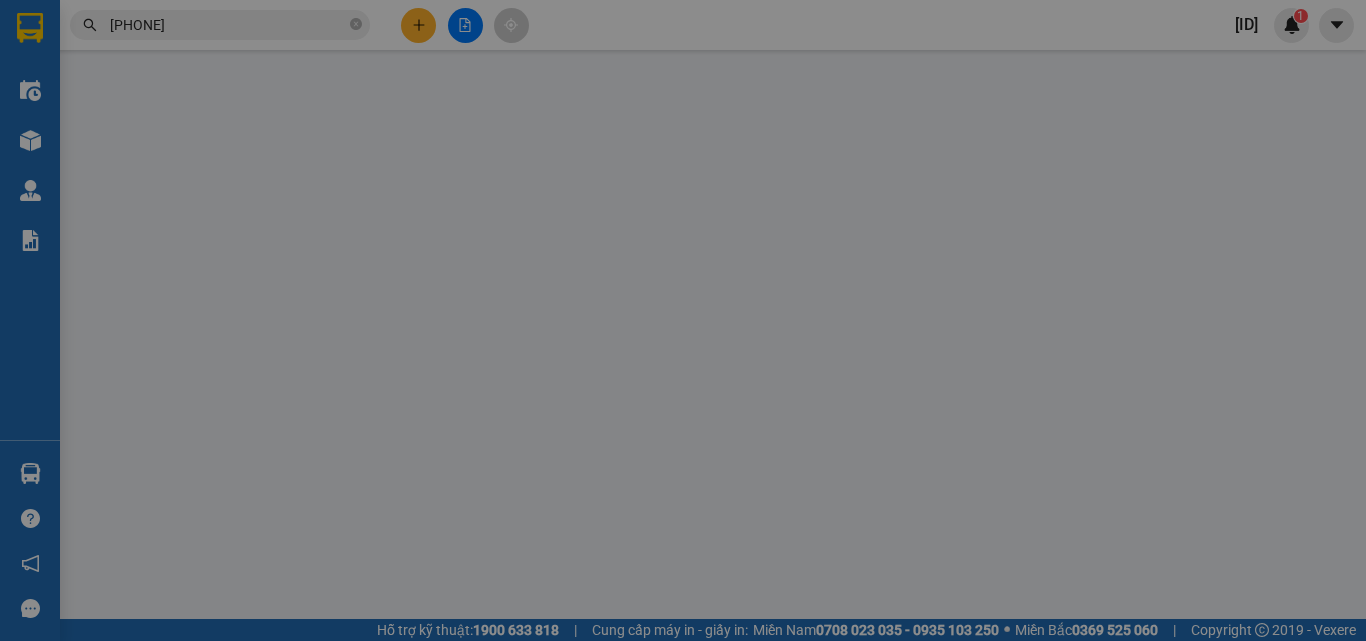 type on "0975992998" 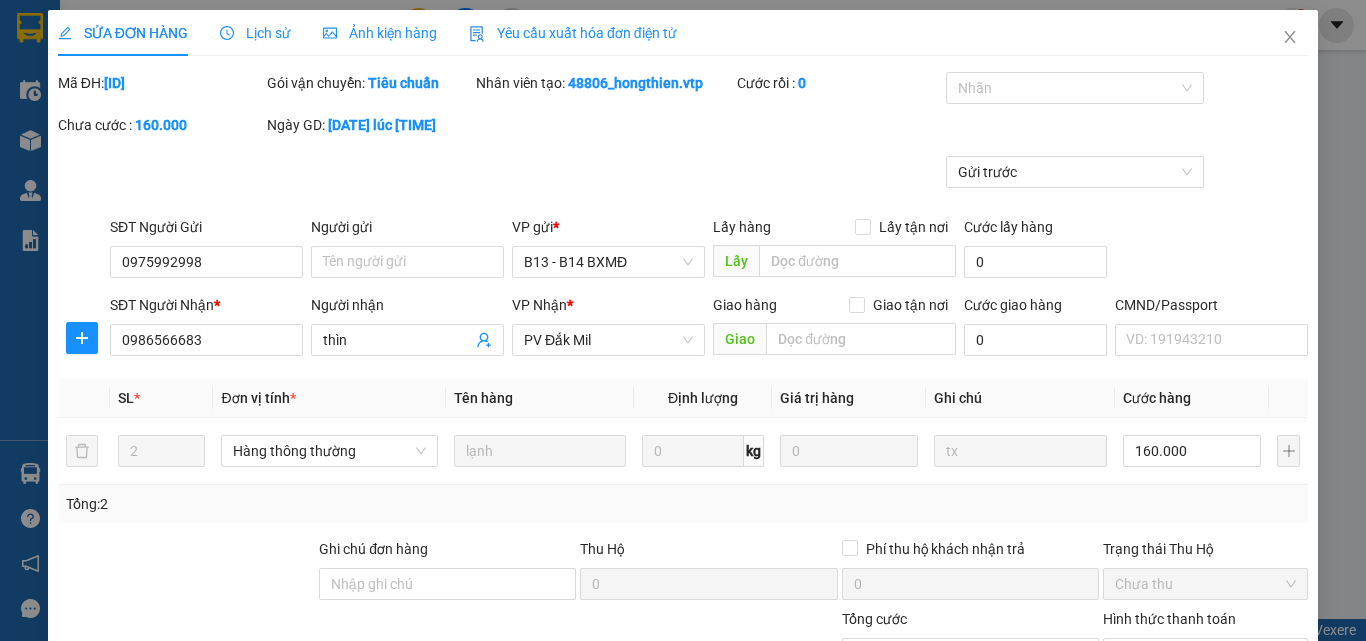 scroll, scrollTop: 0, scrollLeft: 0, axis: both 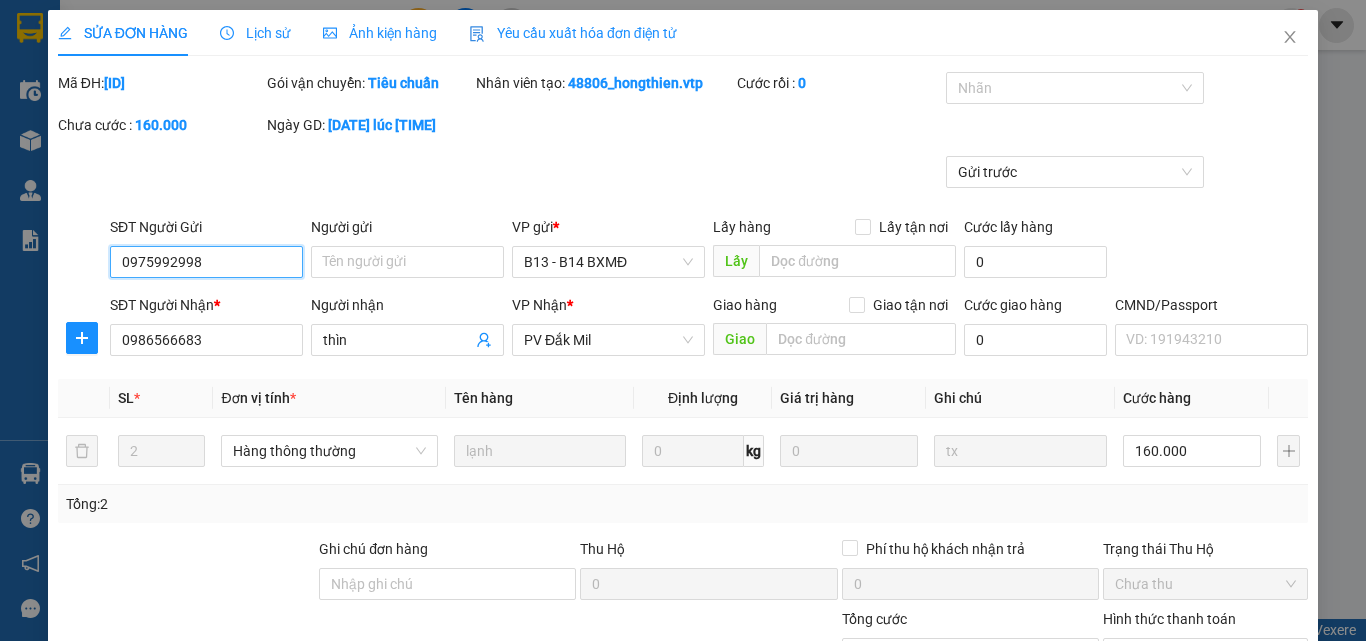 type on "8.000" 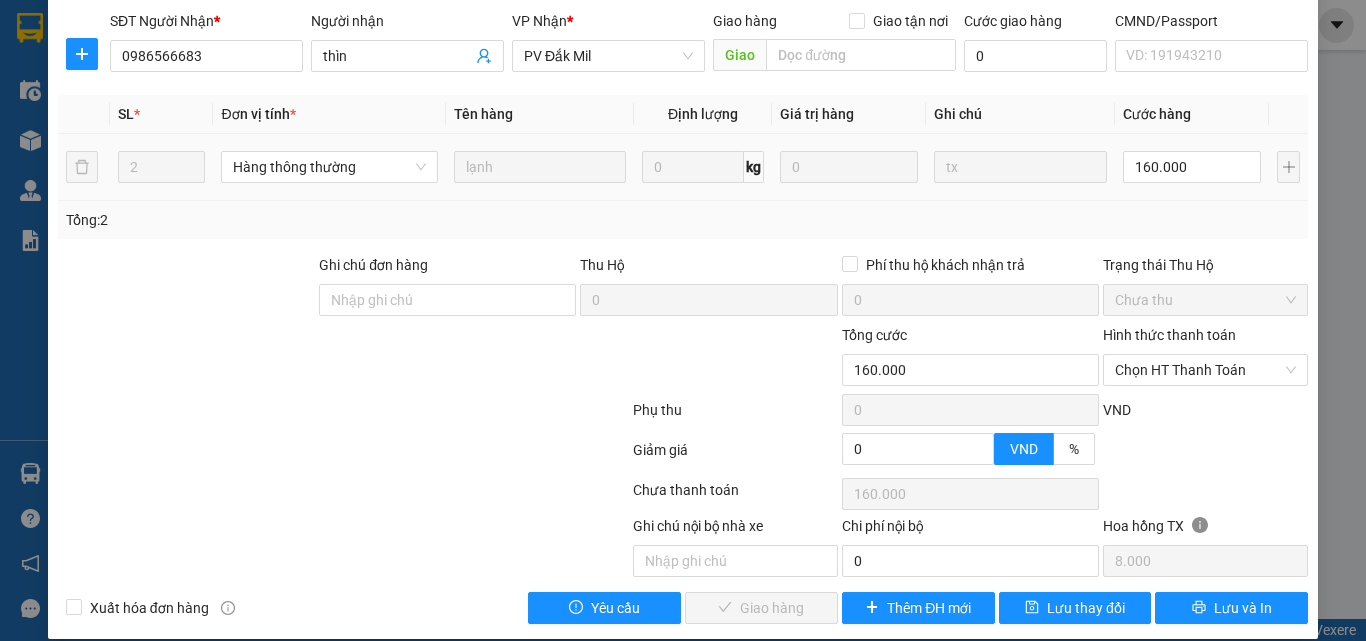scroll, scrollTop: 285, scrollLeft: 0, axis: vertical 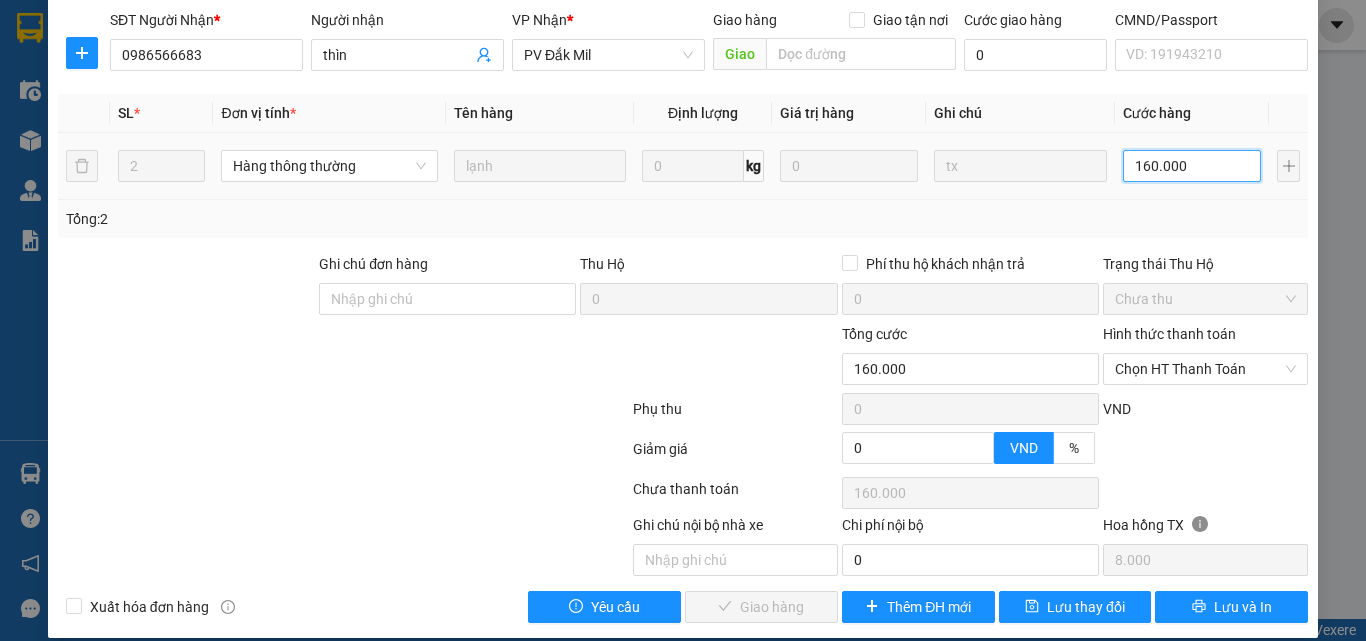 click on "160.000" at bounding box center (1192, 166) 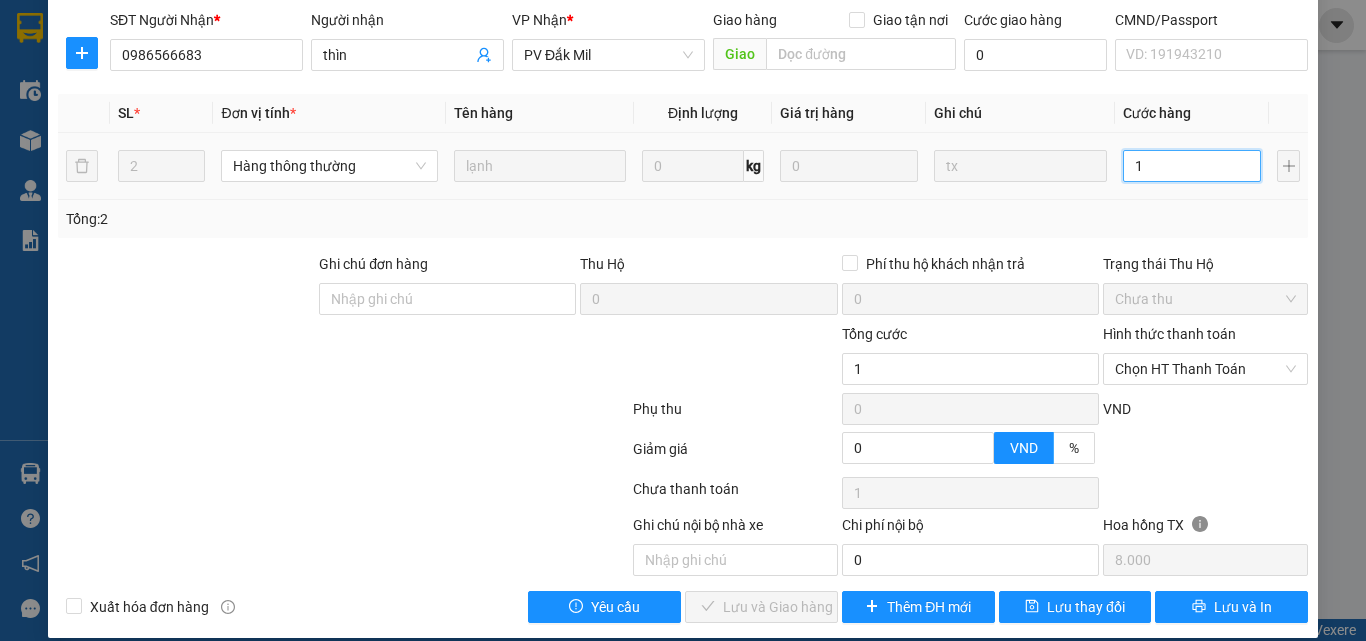 type on "15" 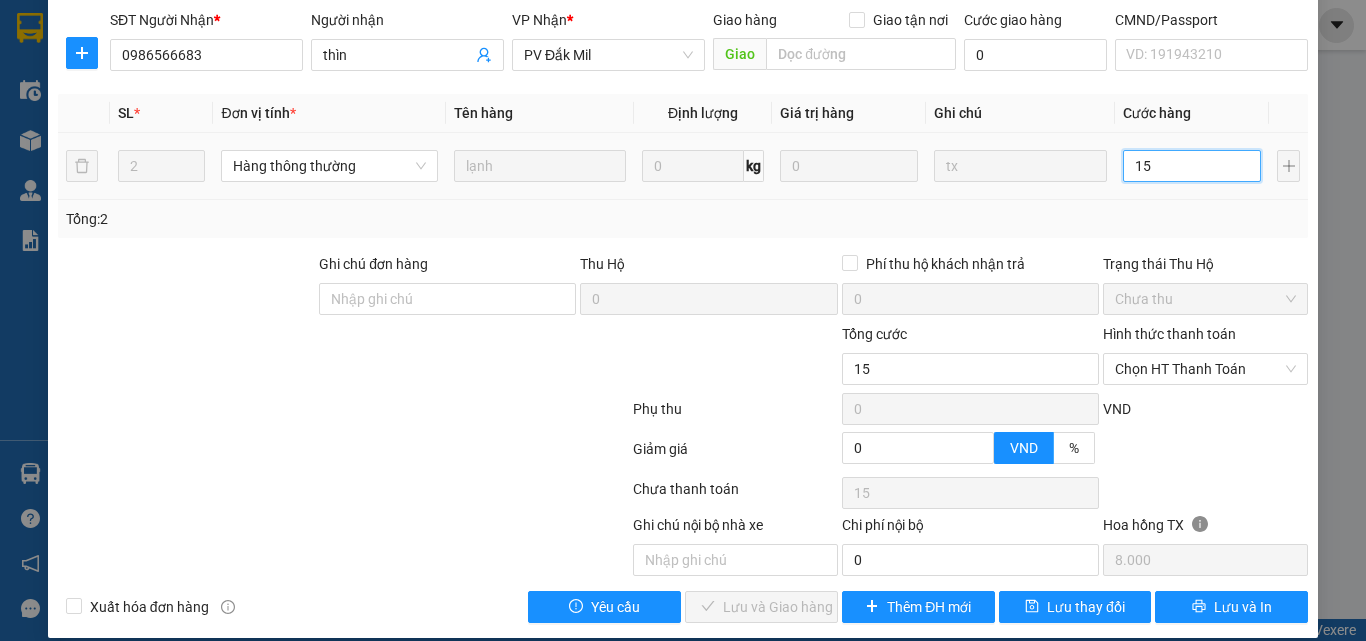 type on "150" 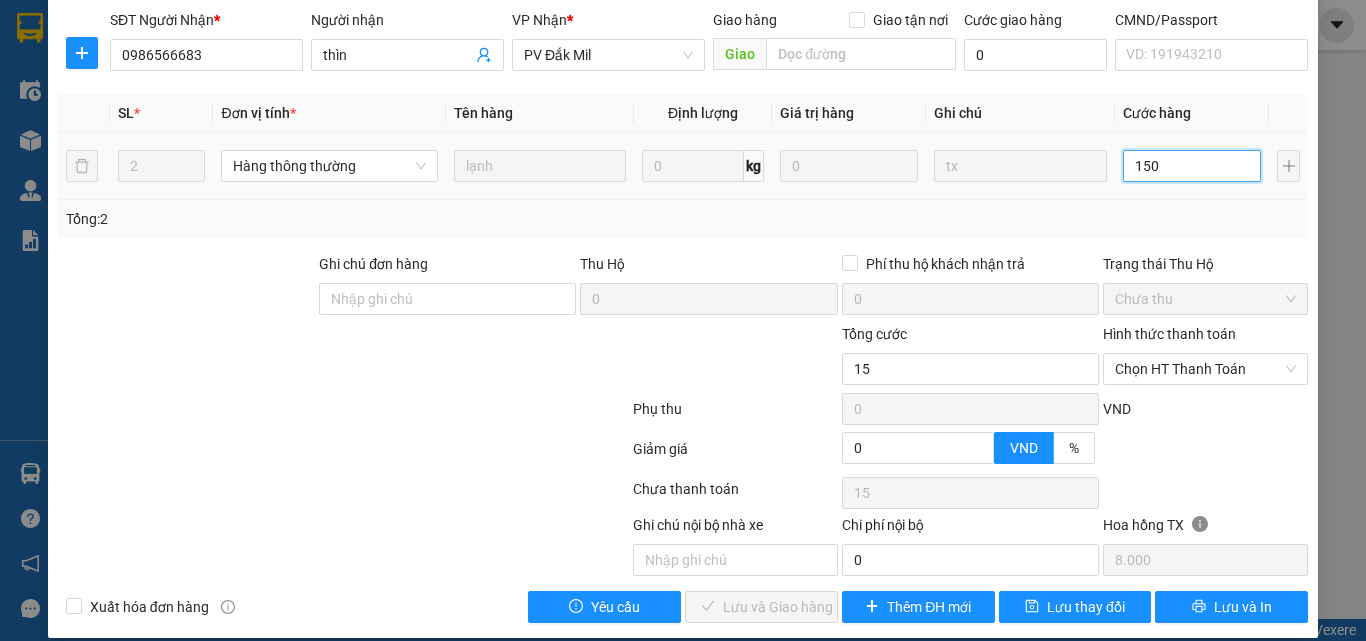 type on "150" 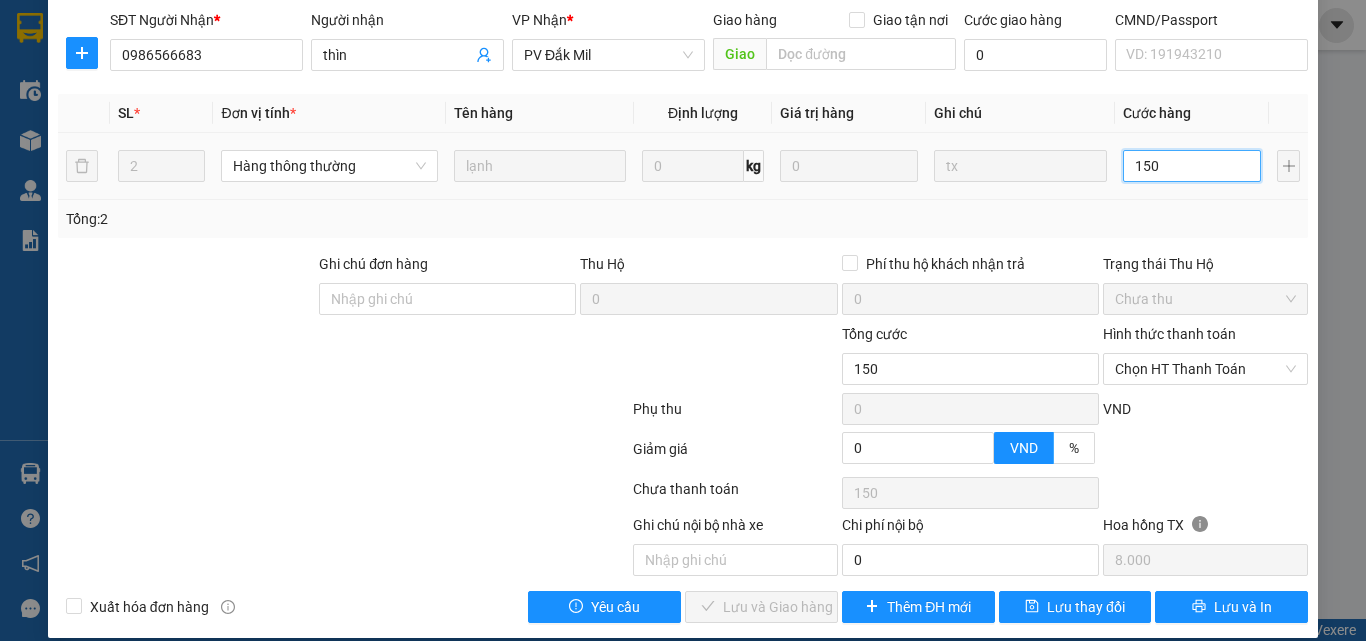 type on "1.500" 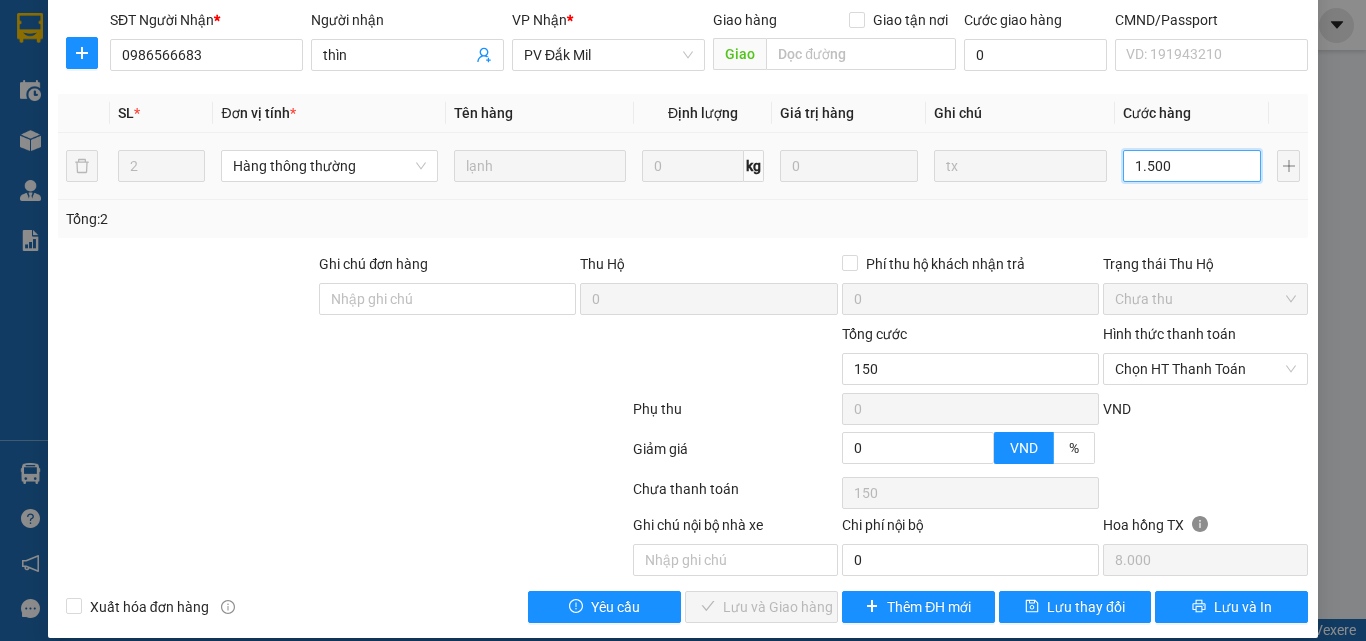 type on "1.500" 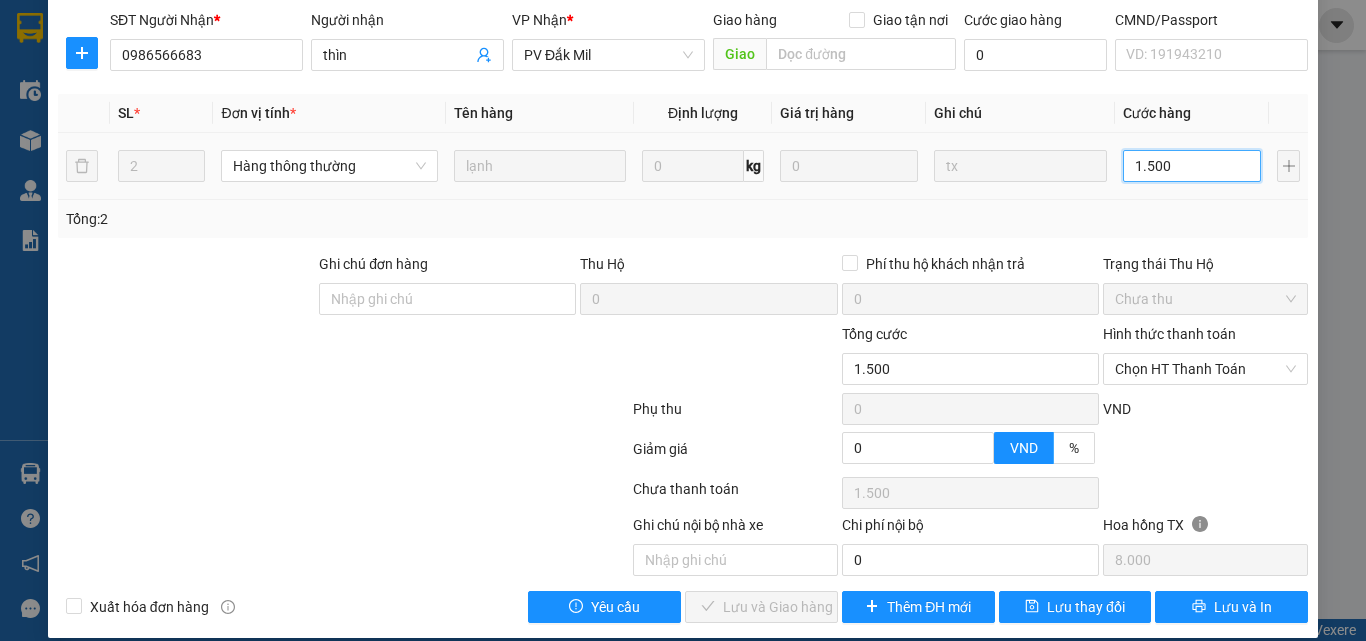 type on "15.000" 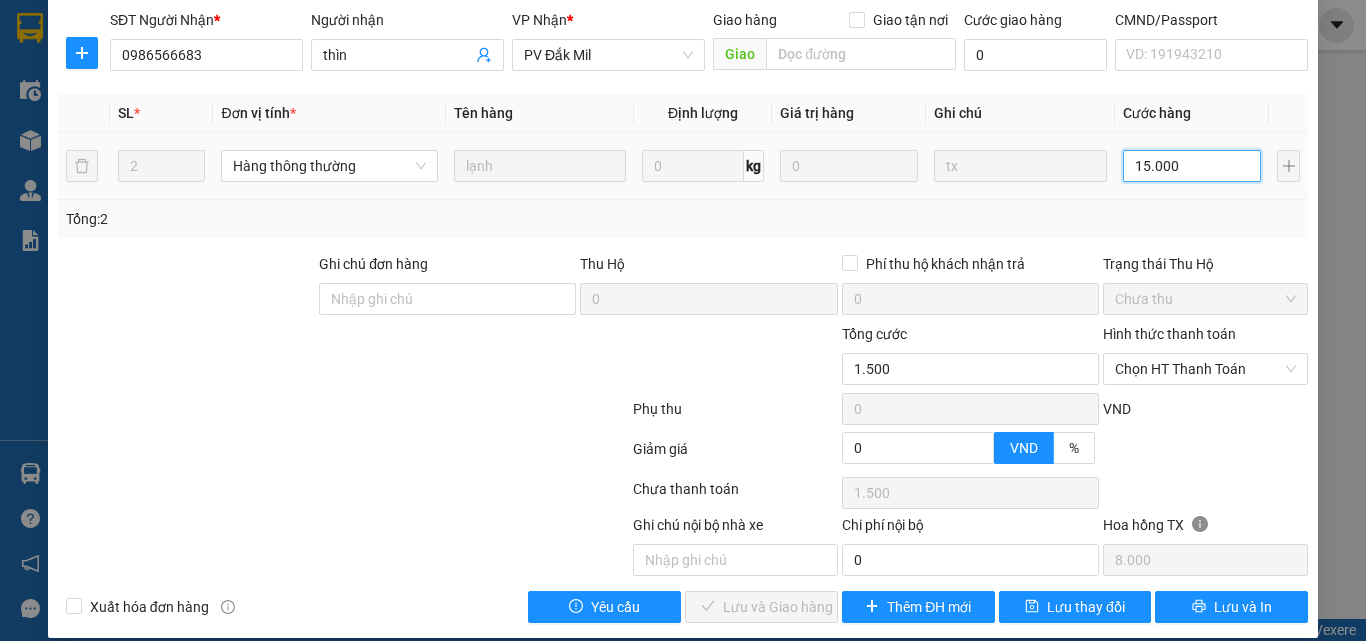 type on "150.000" 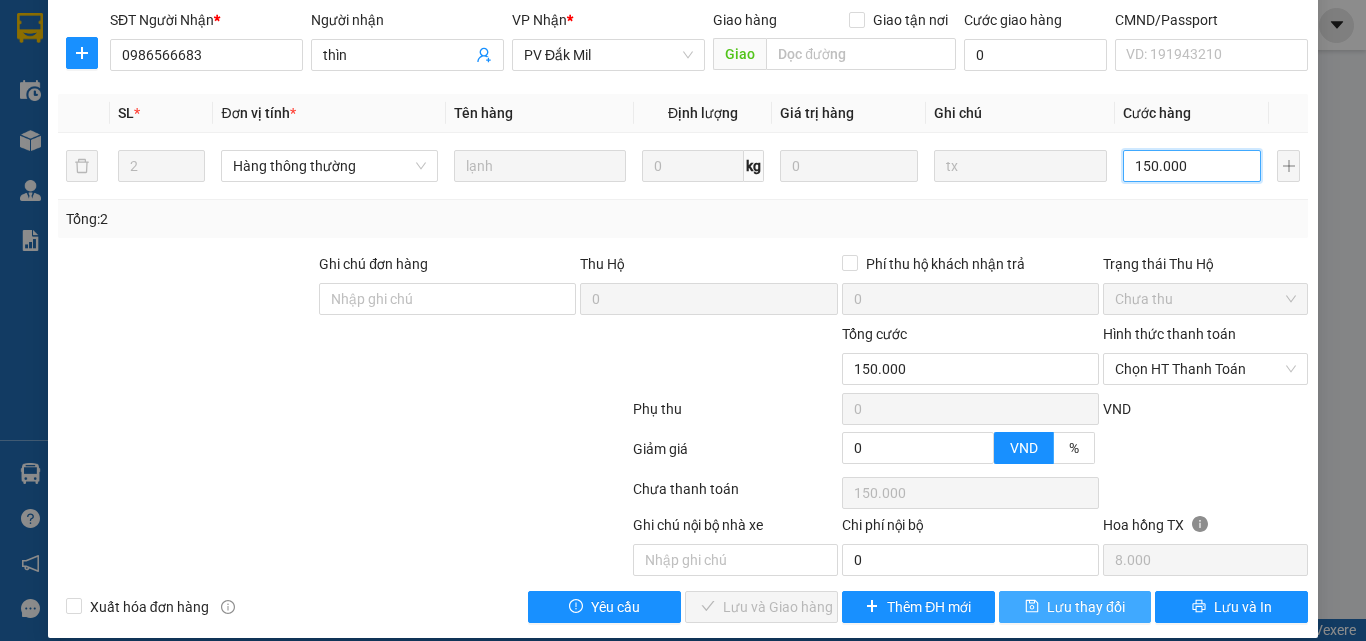type on "150.000" 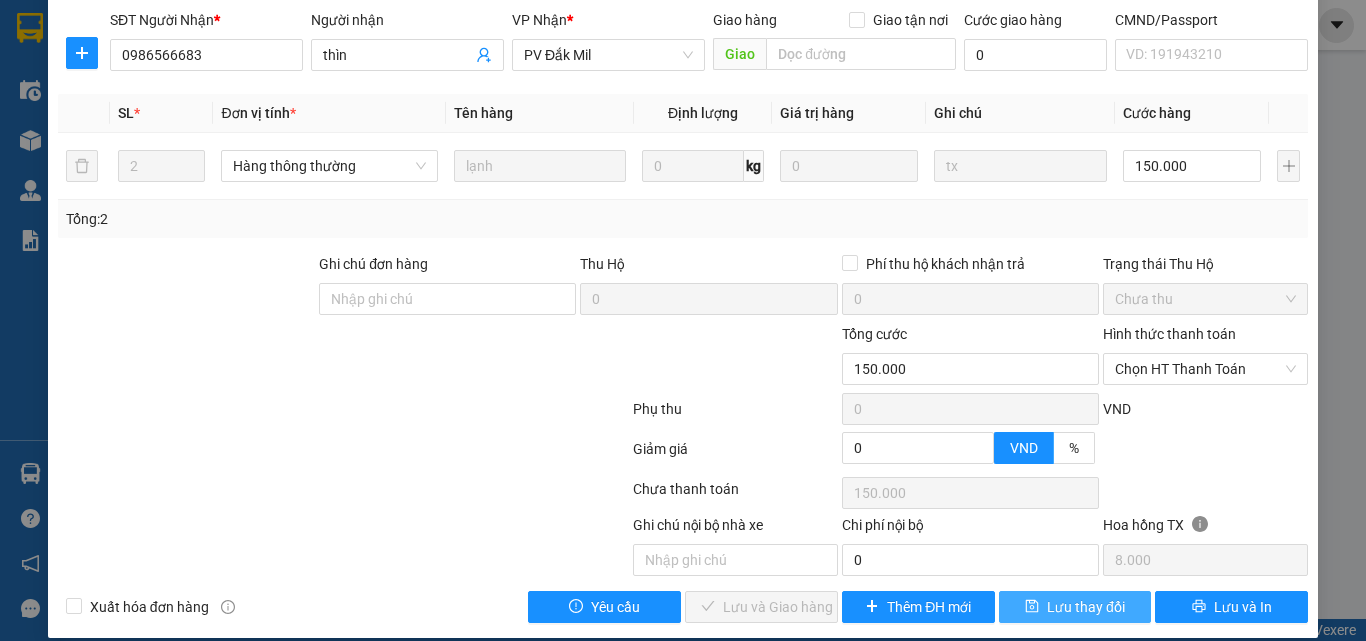 click on "Lưu thay đổi" at bounding box center (1086, 607) 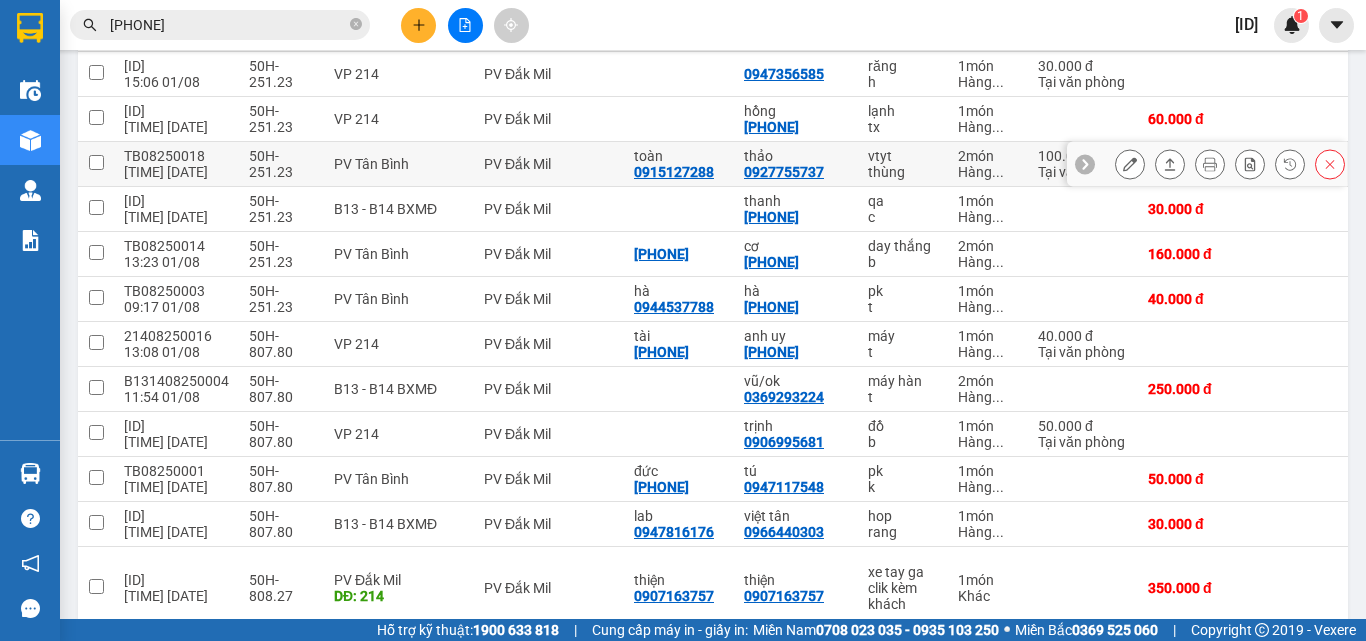scroll, scrollTop: 1479, scrollLeft: 0, axis: vertical 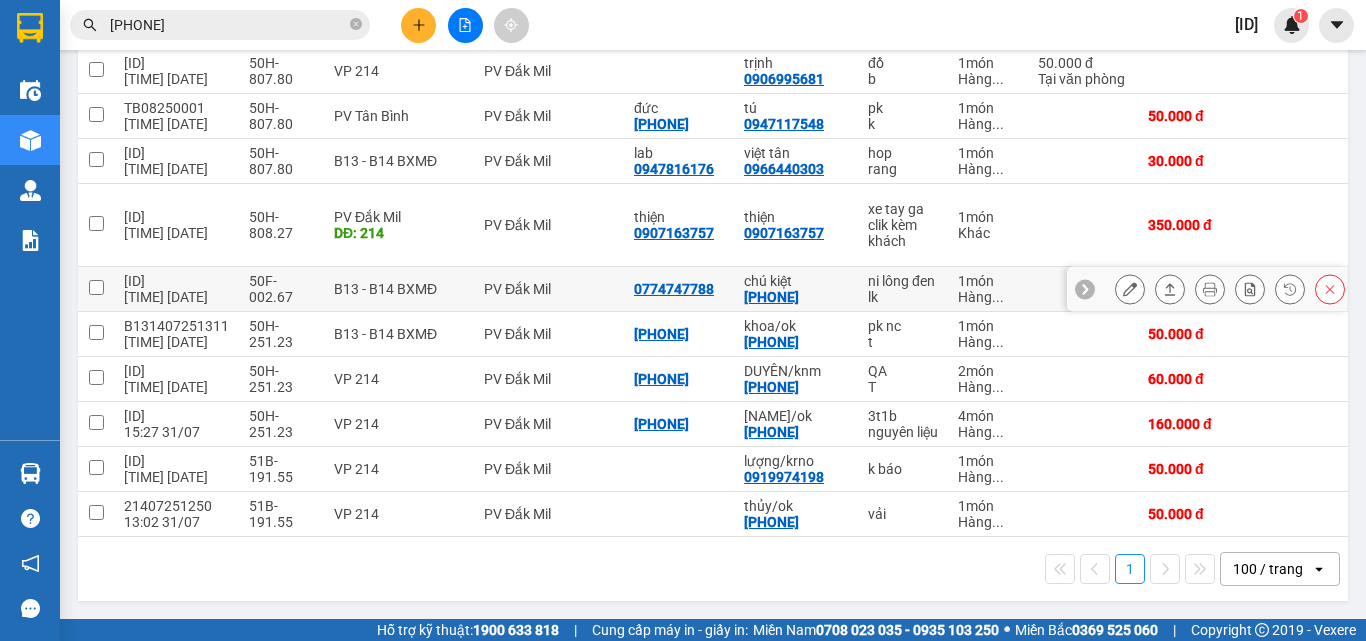 click on "PV Đắk Mil" at bounding box center [549, 289] 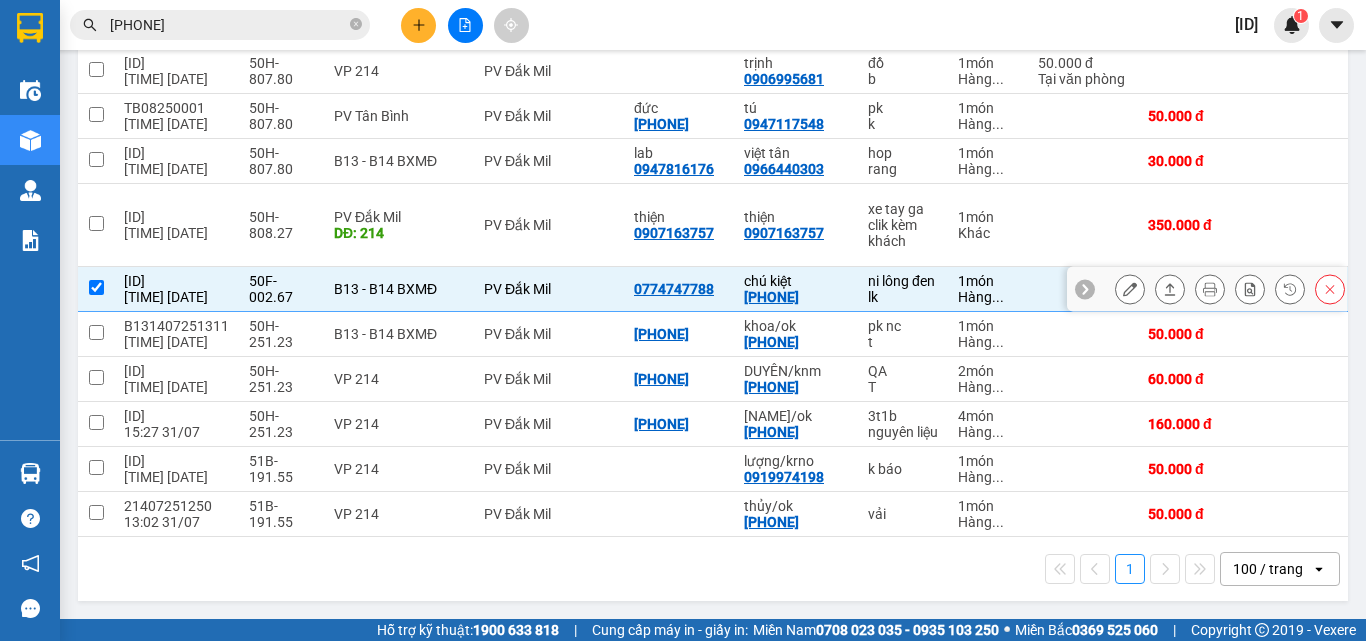 click on "PV Đắk Mil" at bounding box center (549, 289) 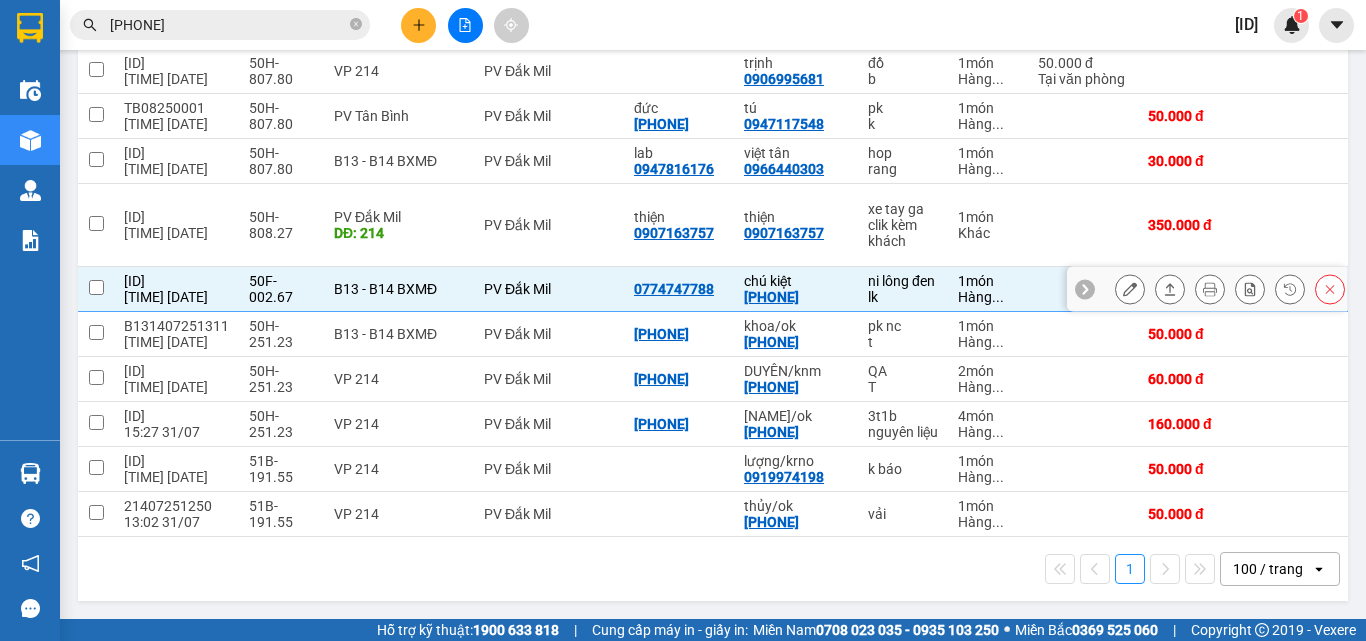checkbox on "false" 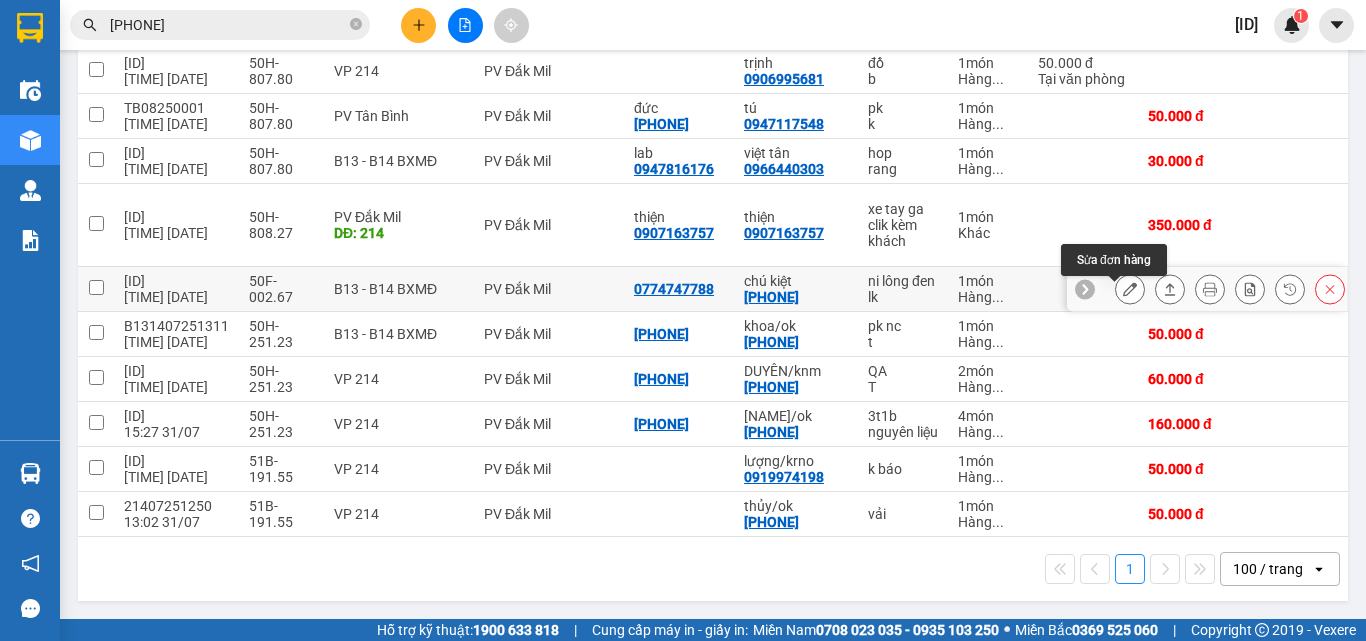 click 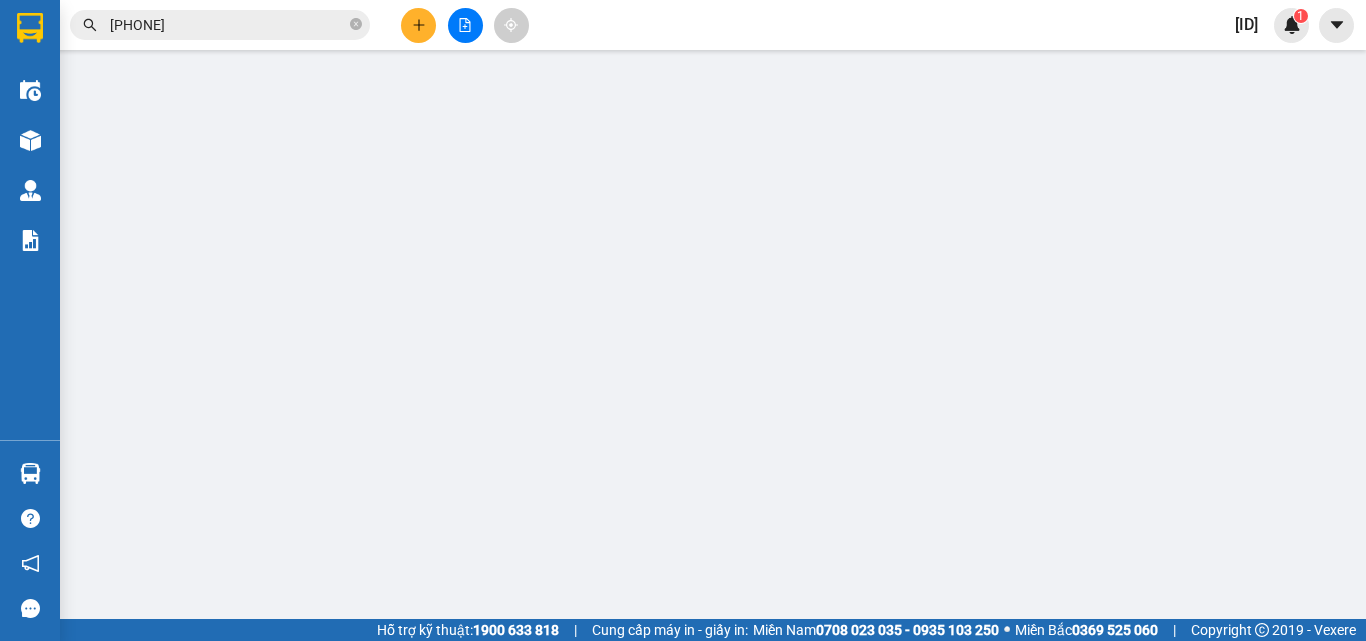 scroll, scrollTop: 0, scrollLeft: 0, axis: both 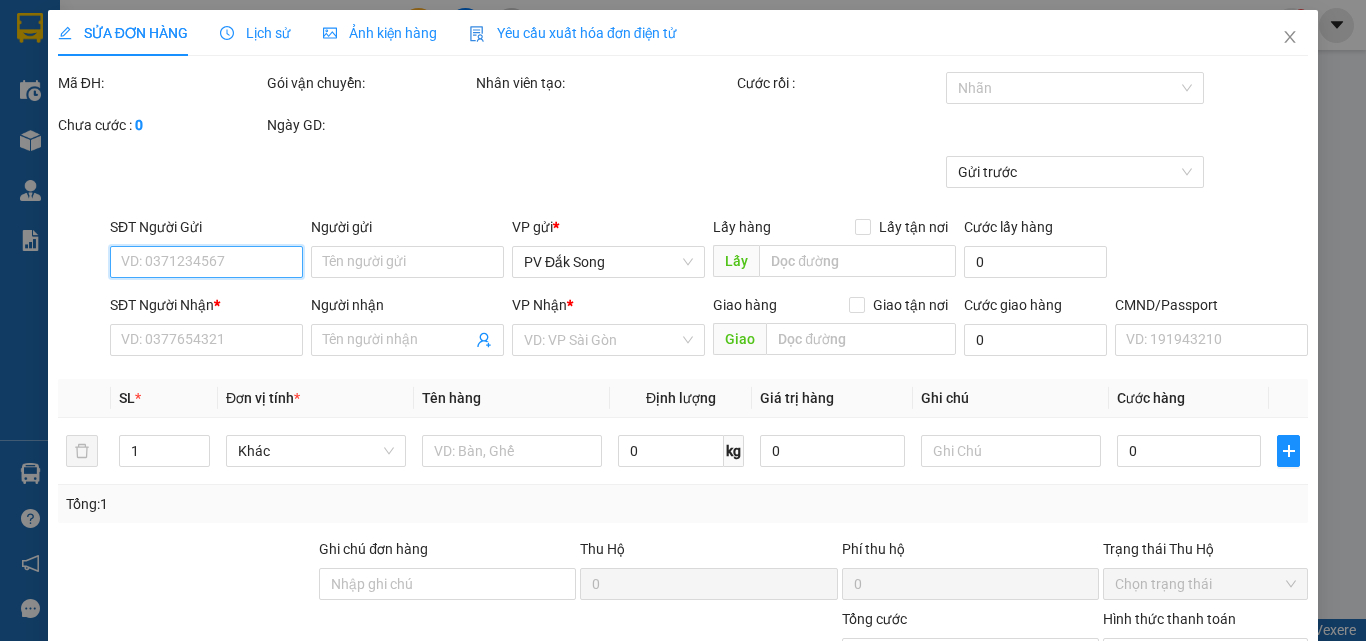 type on "2.000" 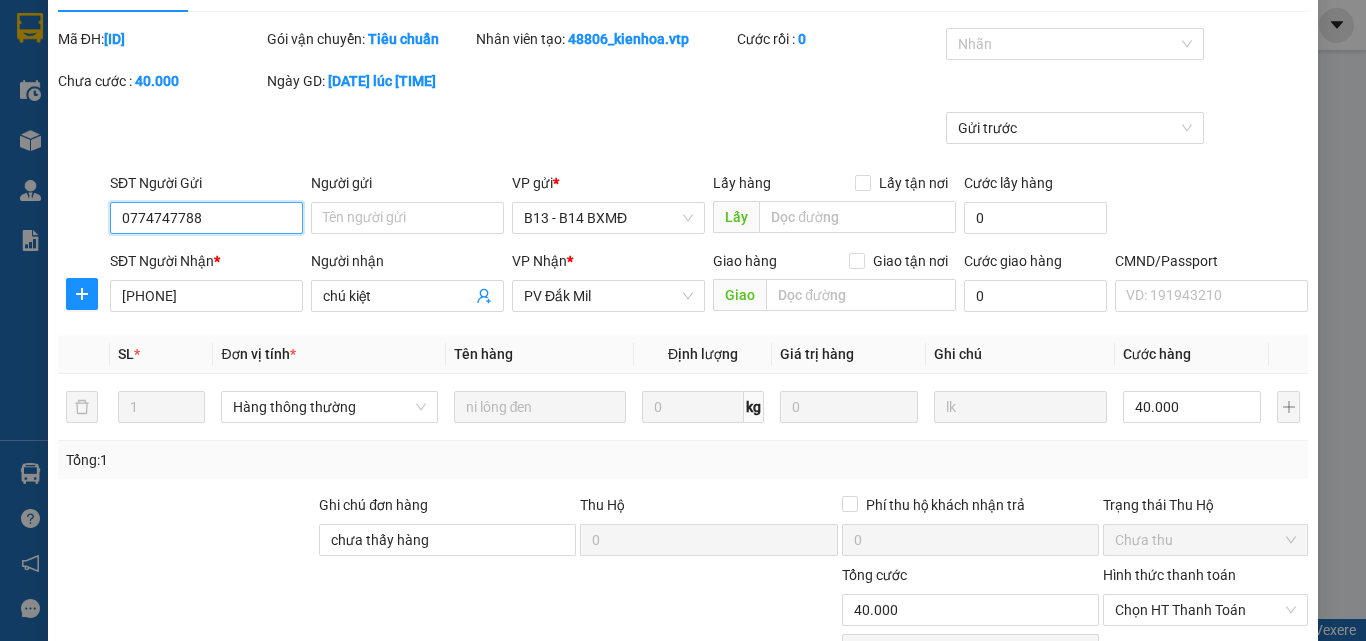 scroll, scrollTop: 0, scrollLeft: 0, axis: both 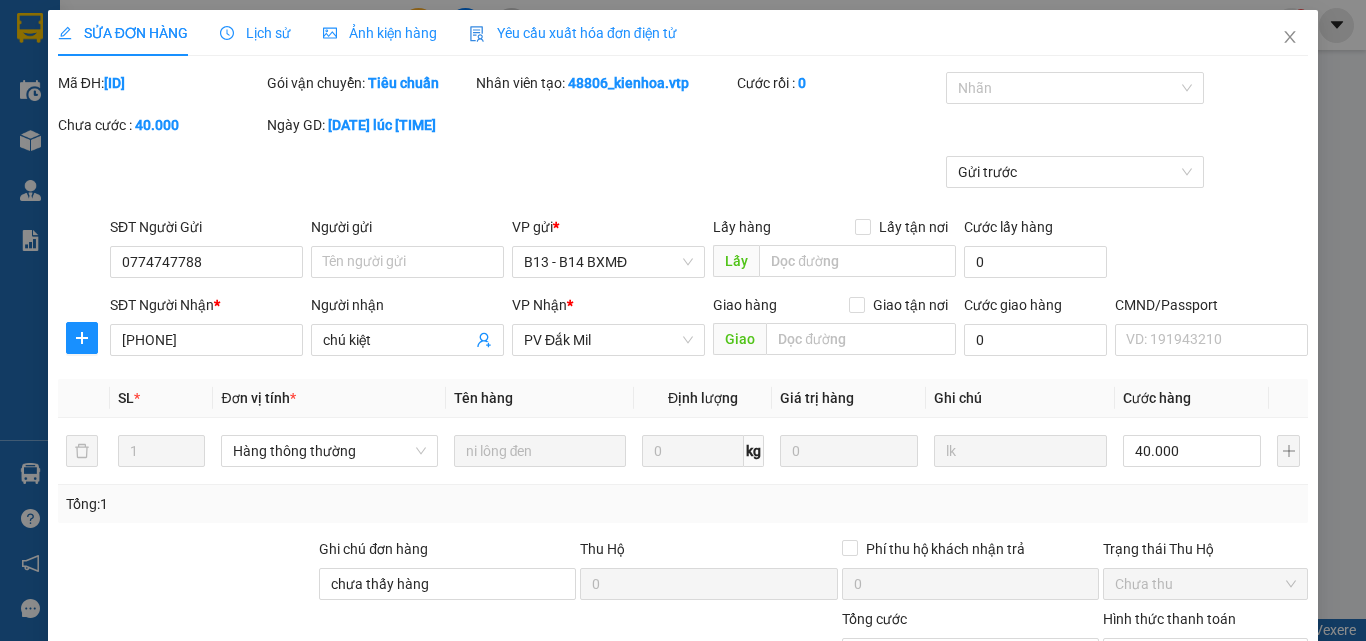 click on "Lịch sử" at bounding box center (255, 33) 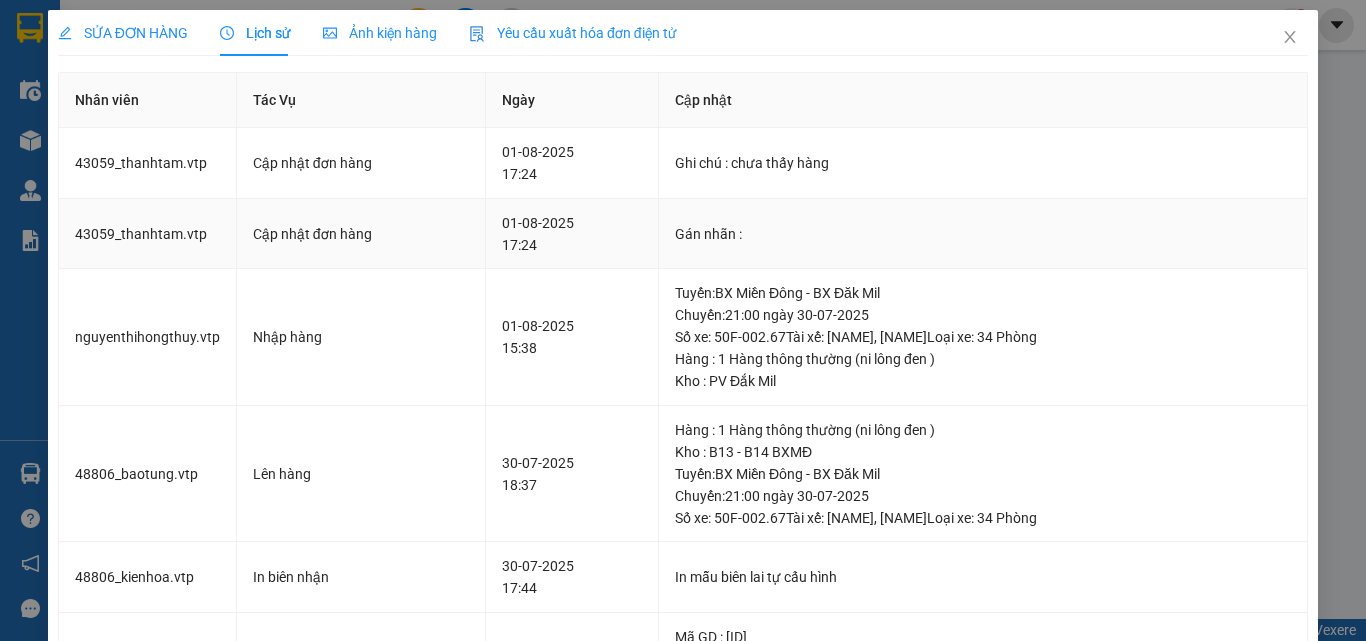 scroll, scrollTop: 389, scrollLeft: 0, axis: vertical 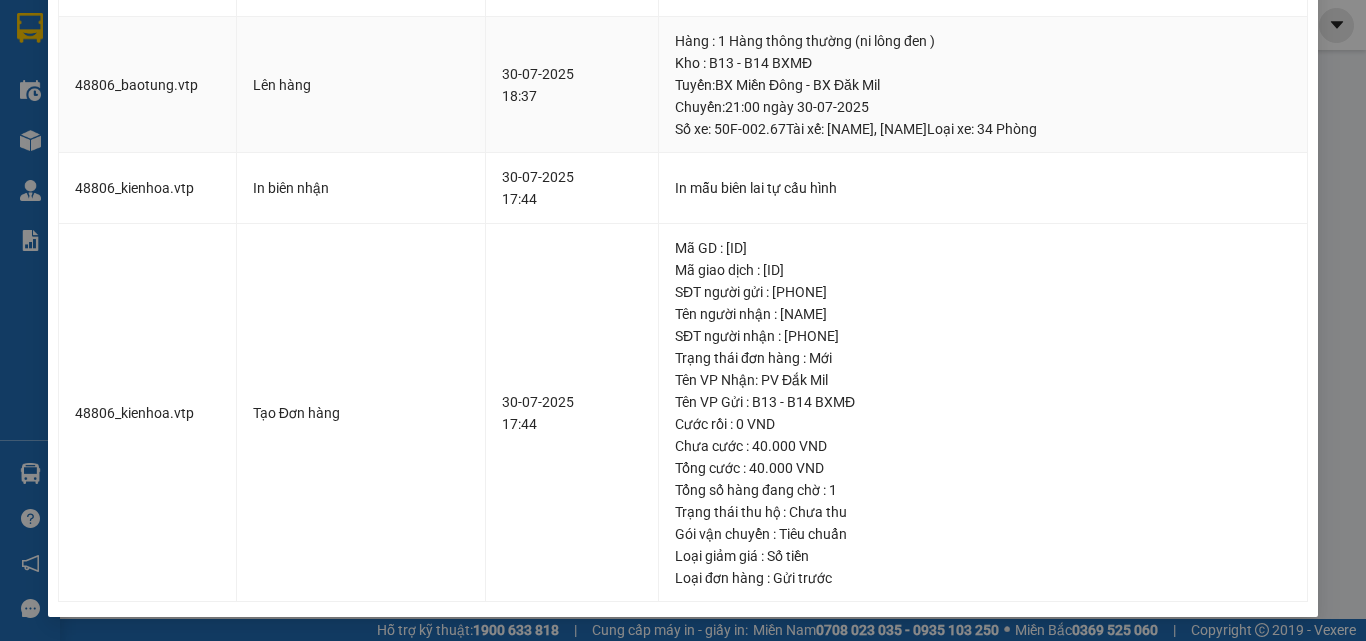 click on "Hàng : 1 Hàng thông thường (ni lông đen ) Kho  : [LOCATION] Tuyến  :  [LOCATION] - [LOCATION] Chuyến:  [TIME]   ngày [DATE] Số xe: [PLATE]  Tài xế: [NAME], [NAME]  Loại xe: 34Phòng" at bounding box center (983, 85) 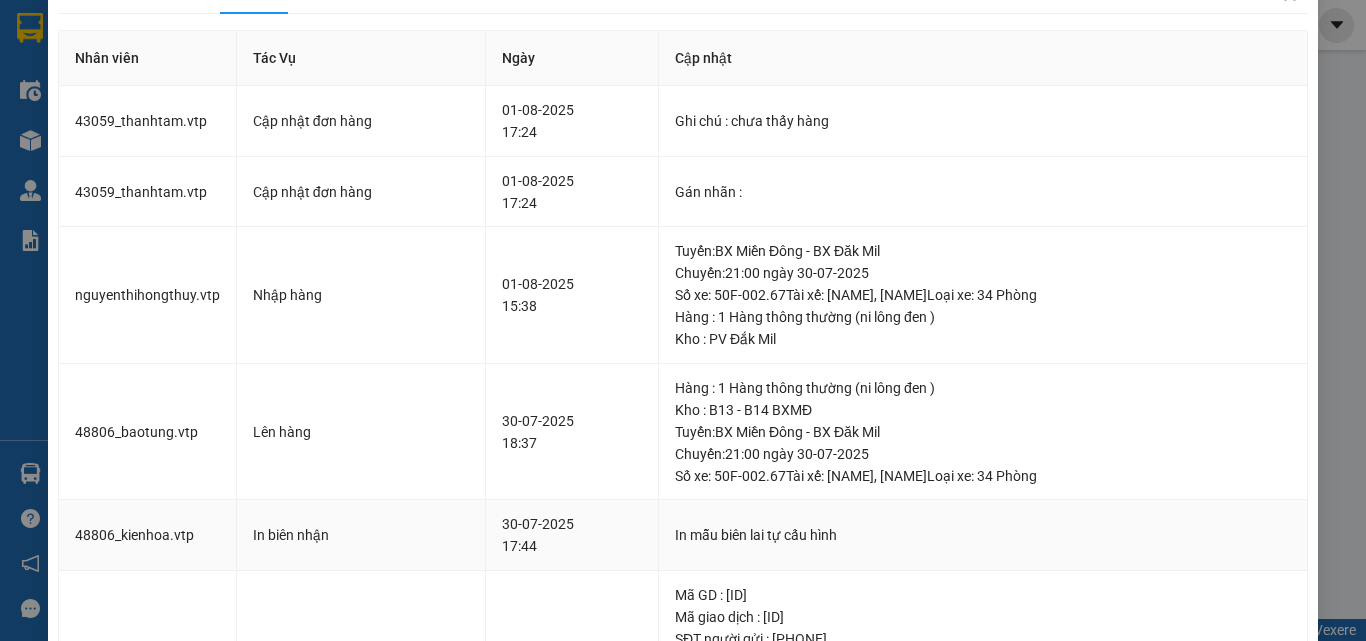 scroll, scrollTop: 0, scrollLeft: 0, axis: both 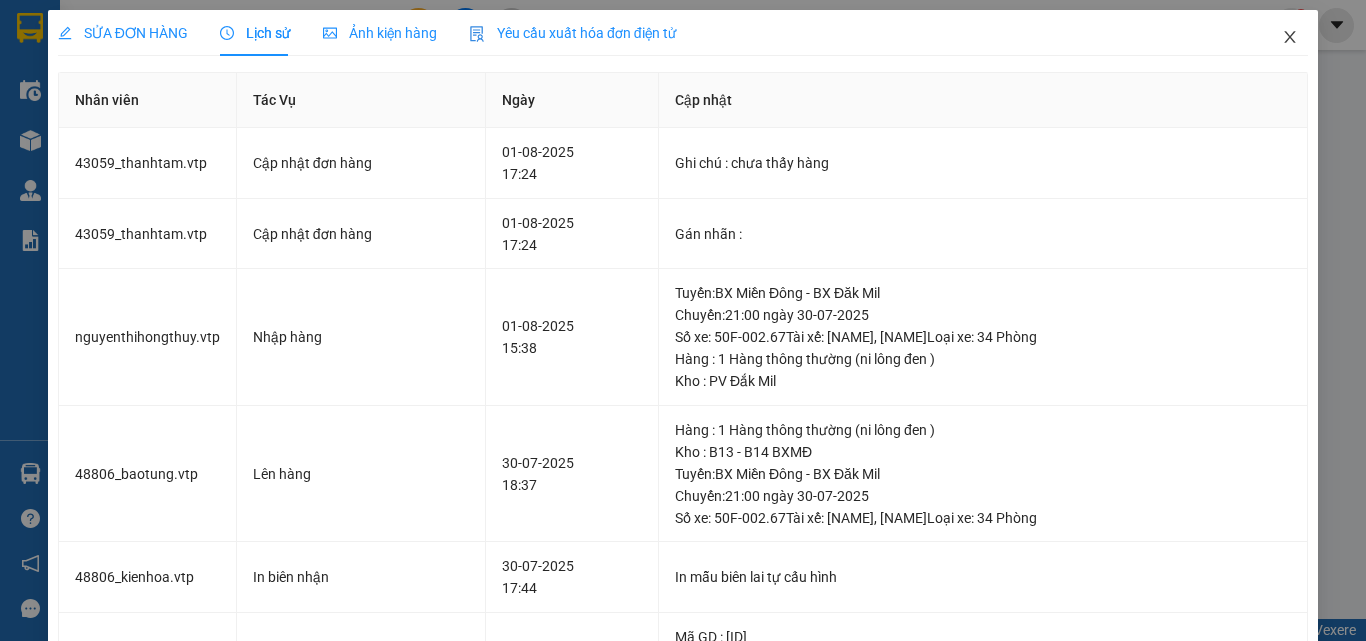 click 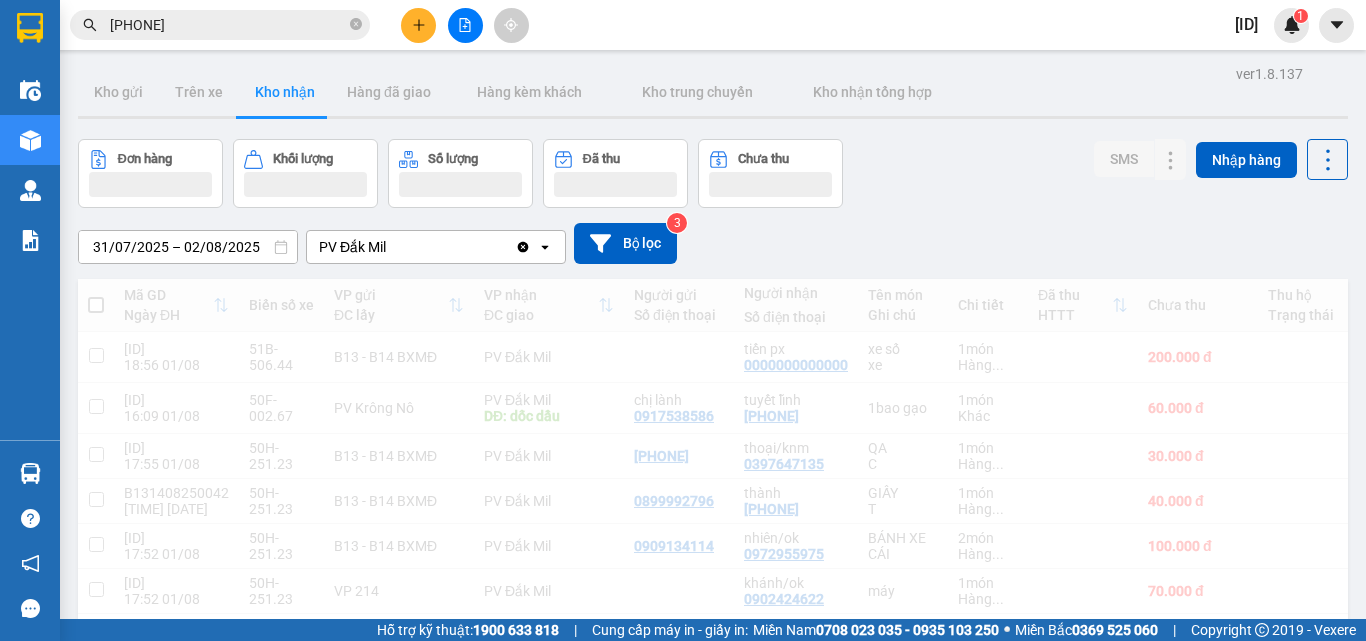 click on "[ID]" at bounding box center [1264, 25] 